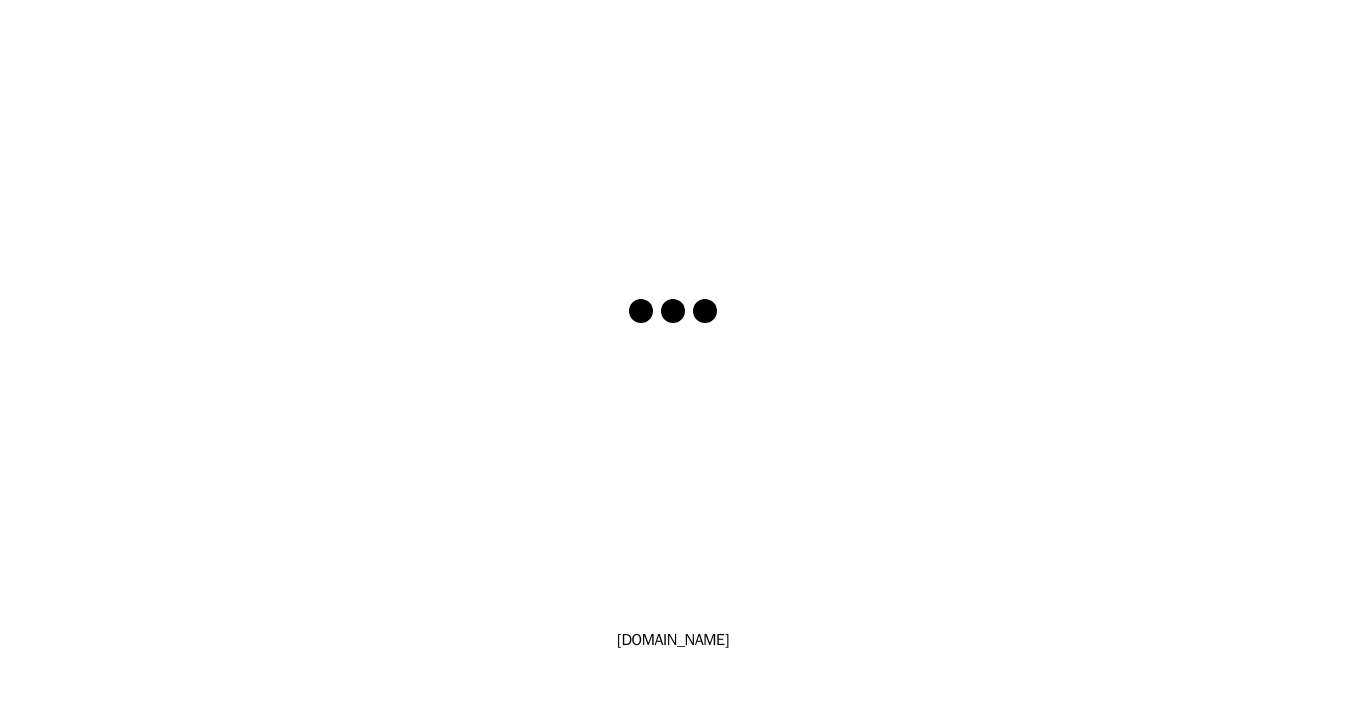 scroll, scrollTop: 0, scrollLeft: 0, axis: both 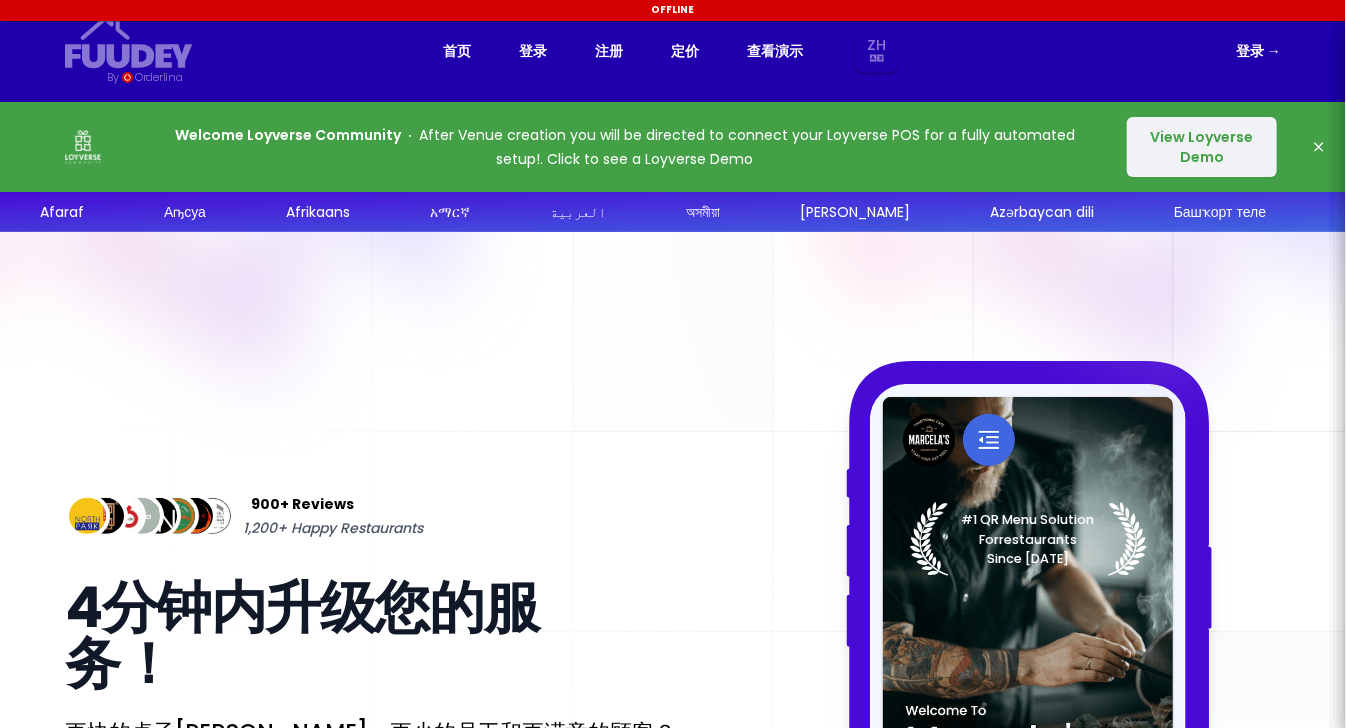 select on "zh" 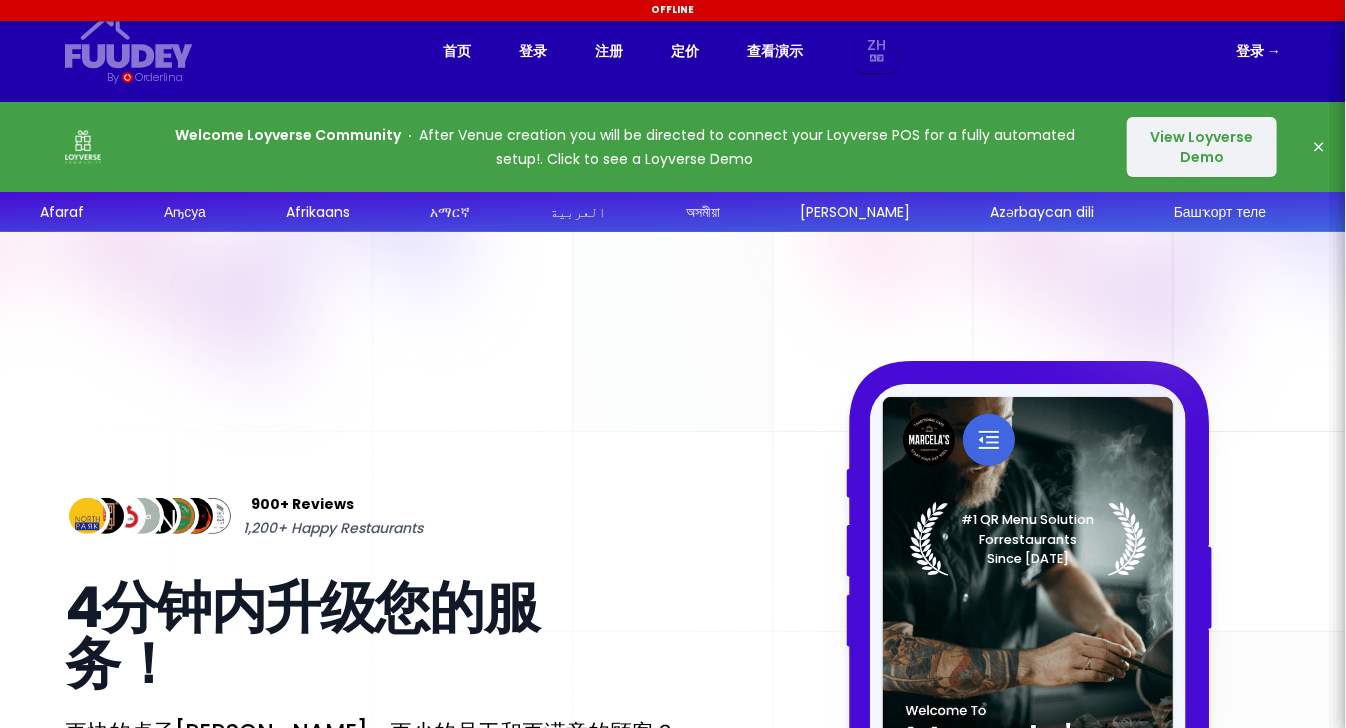 select on "zh" 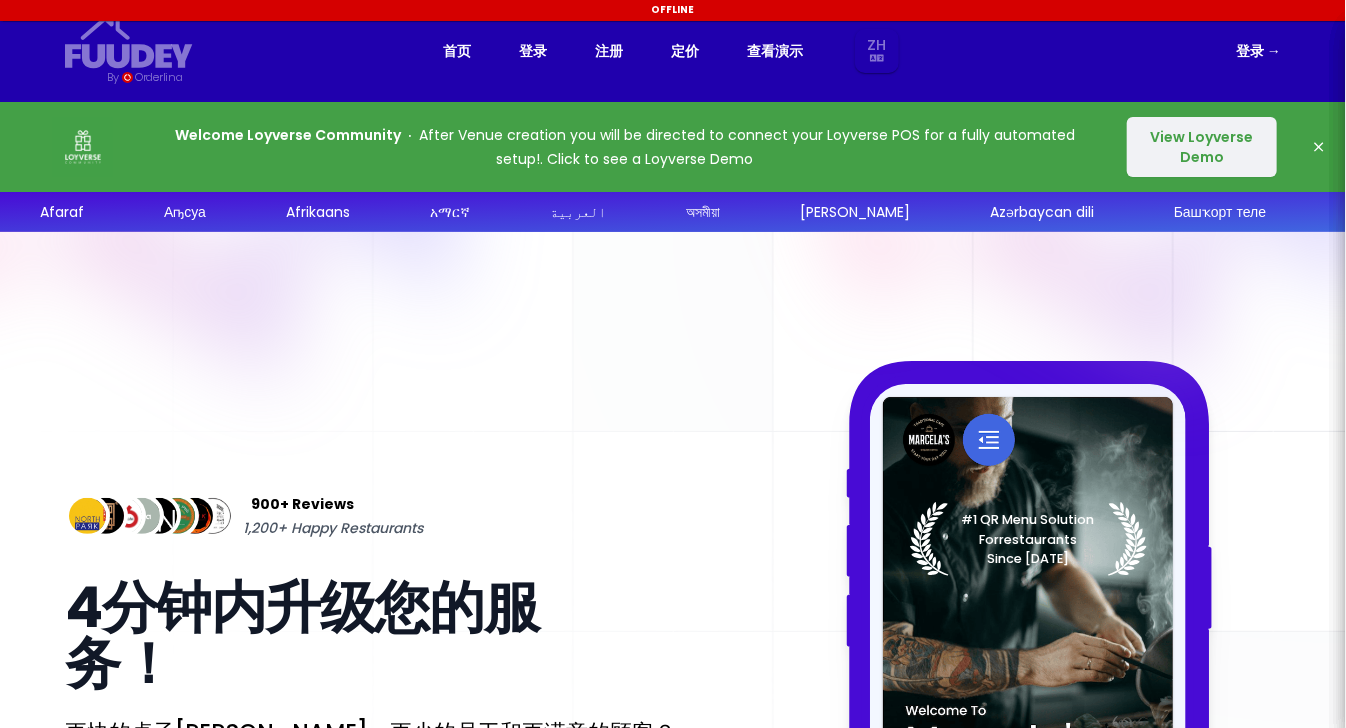 select on "zh" 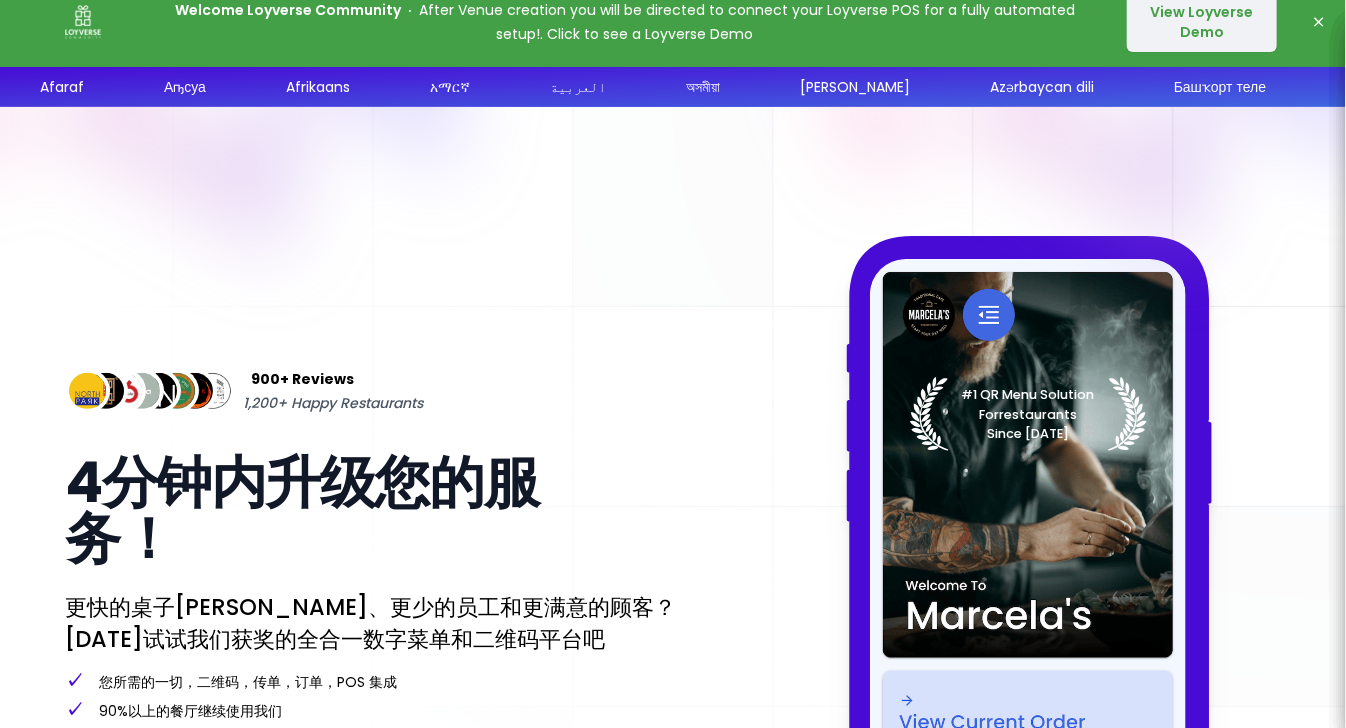 select on "zh" 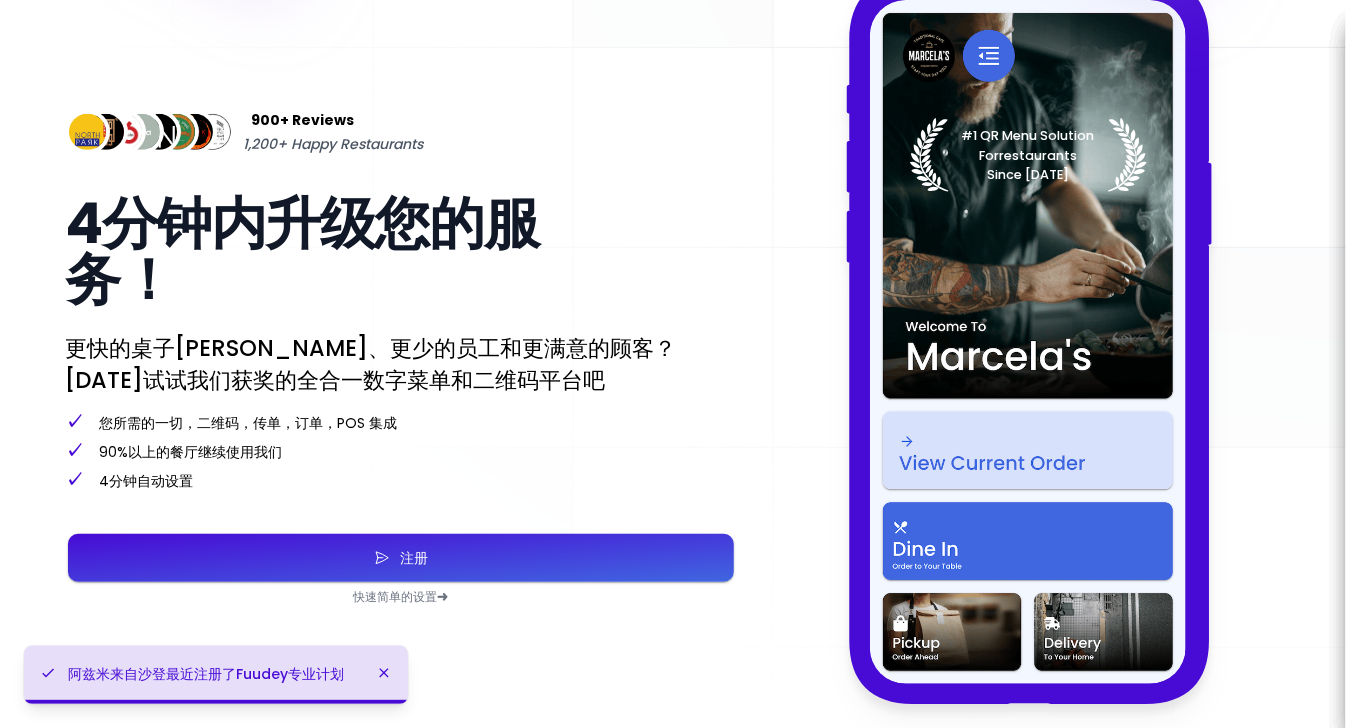 scroll, scrollTop: 420, scrollLeft: 0, axis: vertical 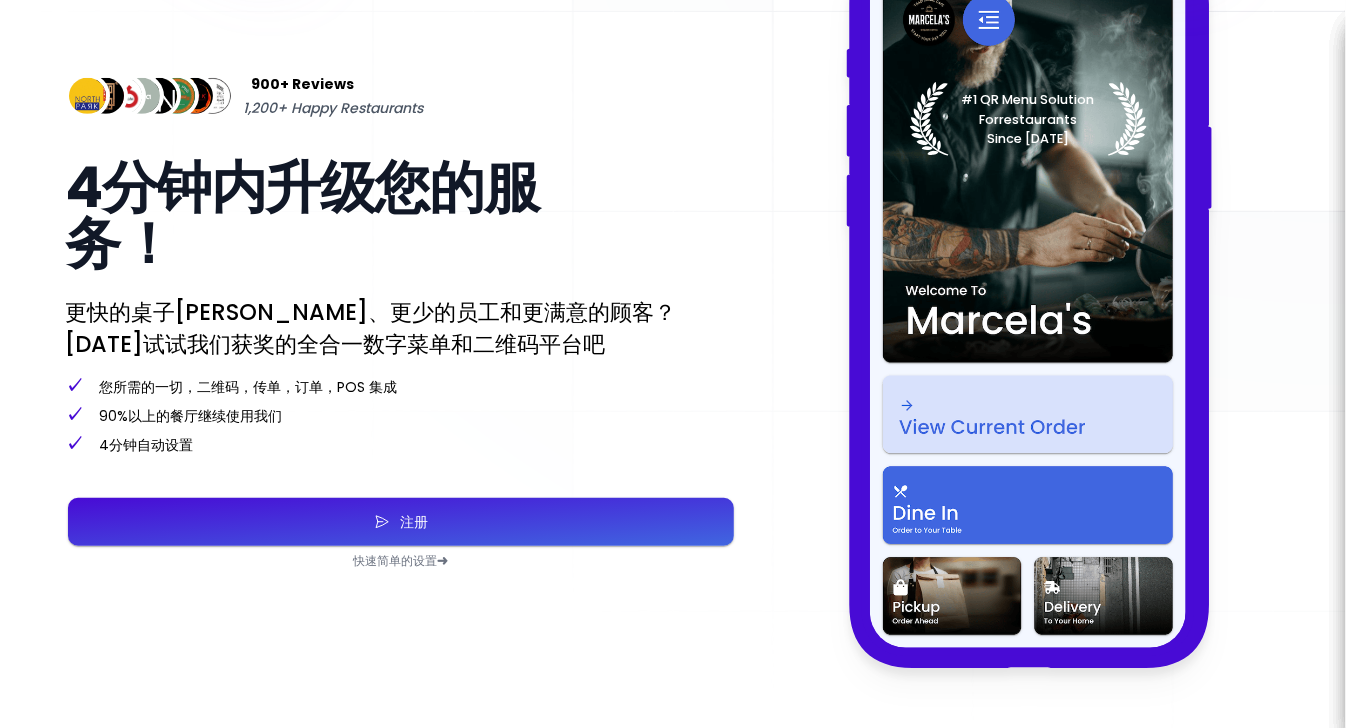 click 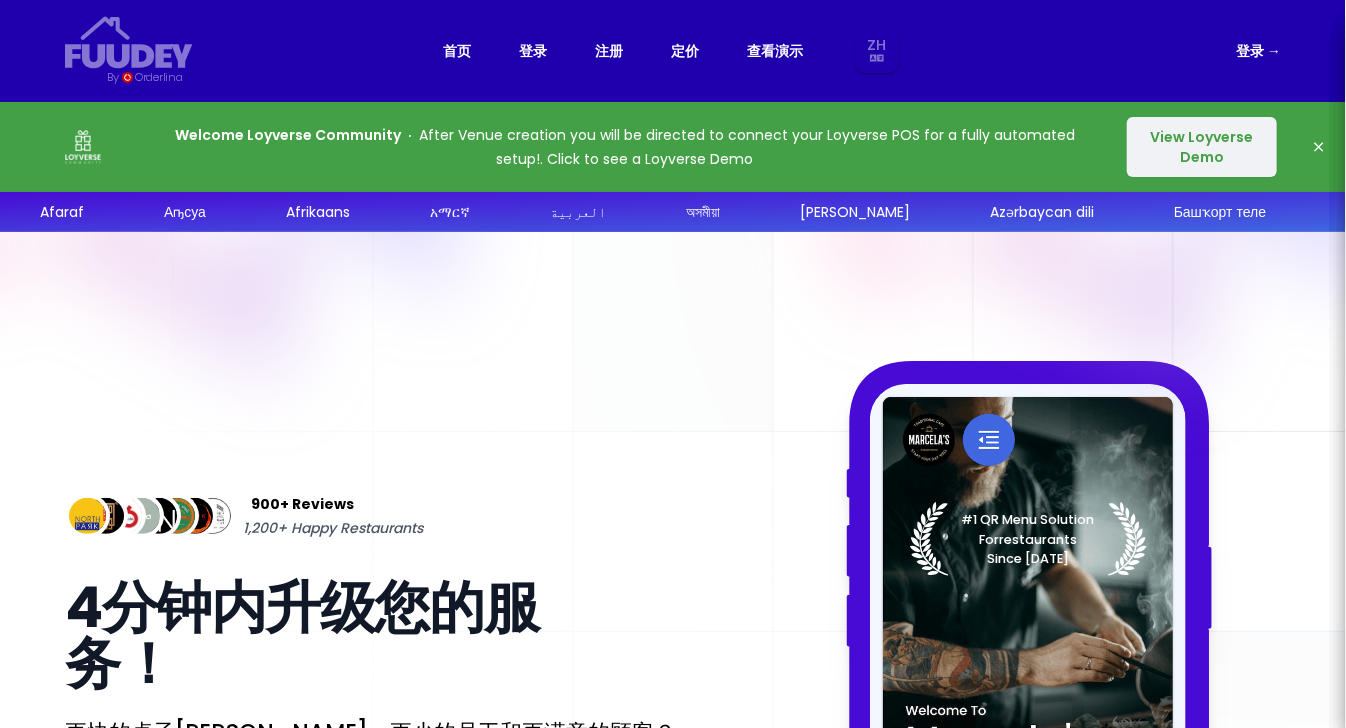 select on "zh" 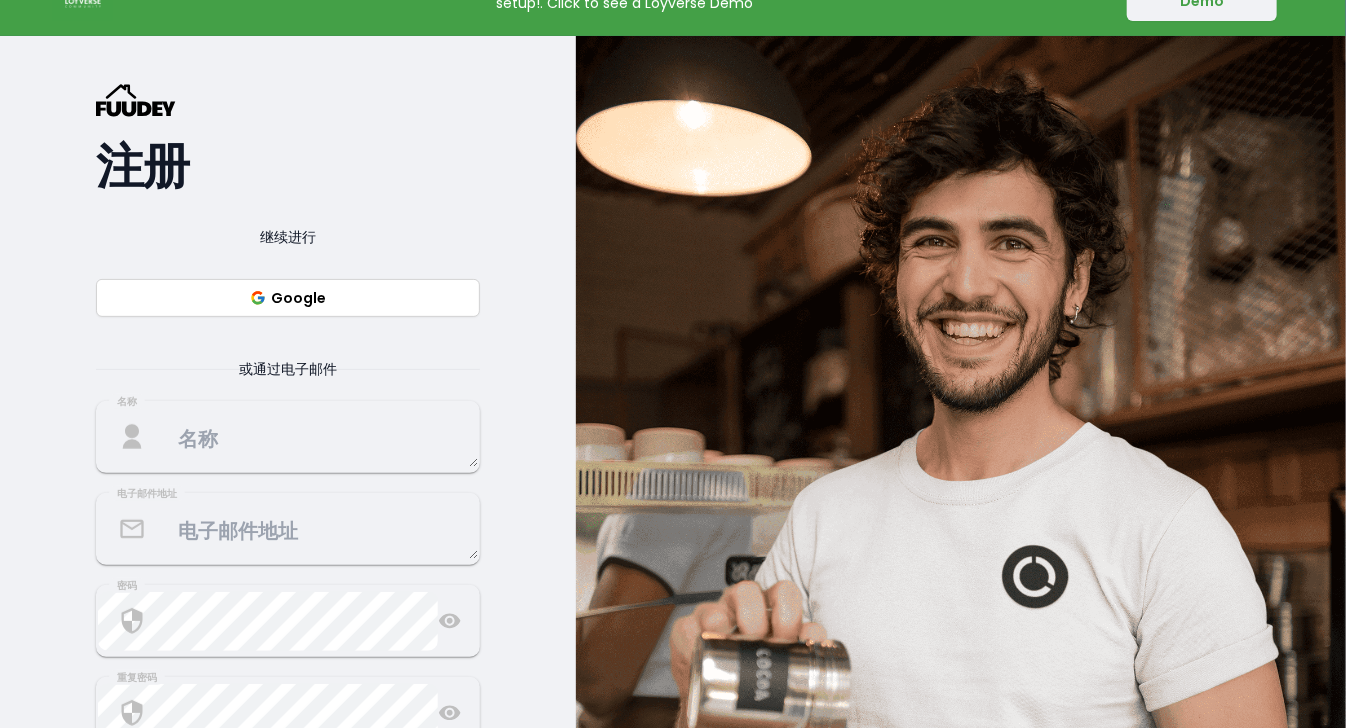 scroll, scrollTop: 187, scrollLeft: 0, axis: vertical 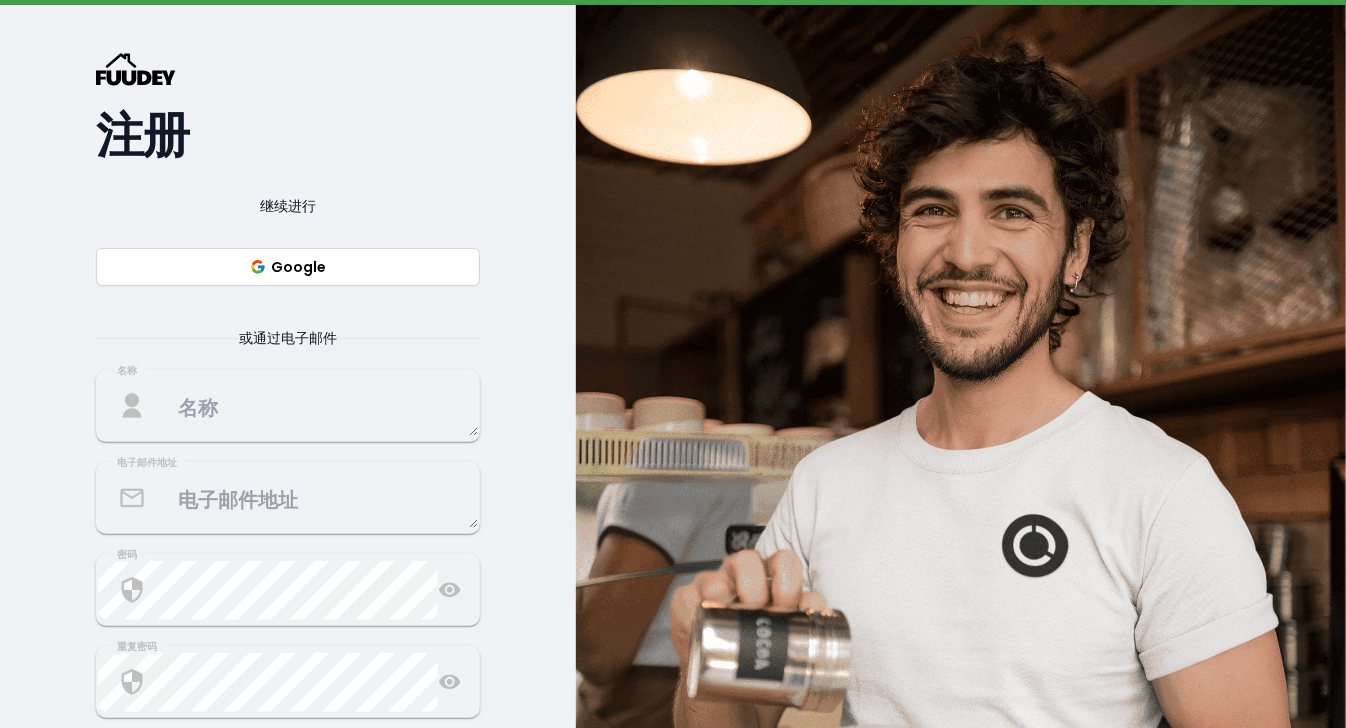 click 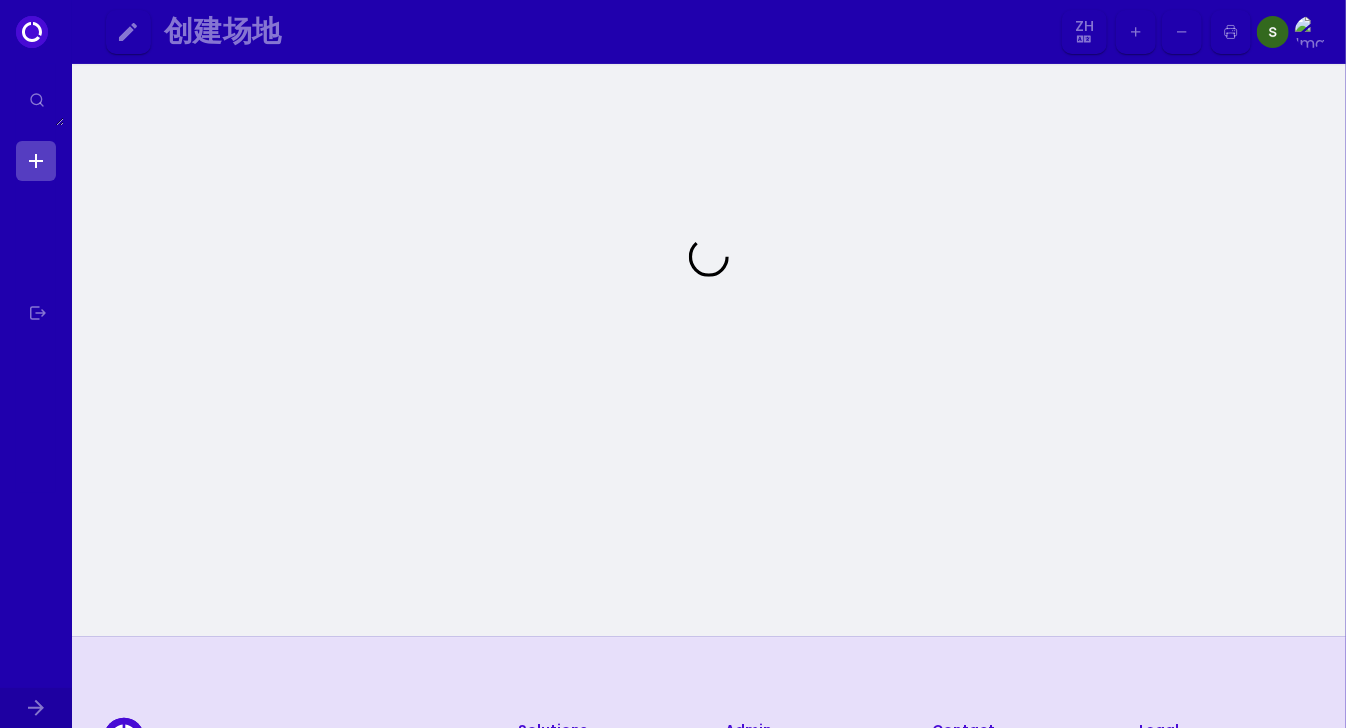 scroll, scrollTop: 0, scrollLeft: 0, axis: both 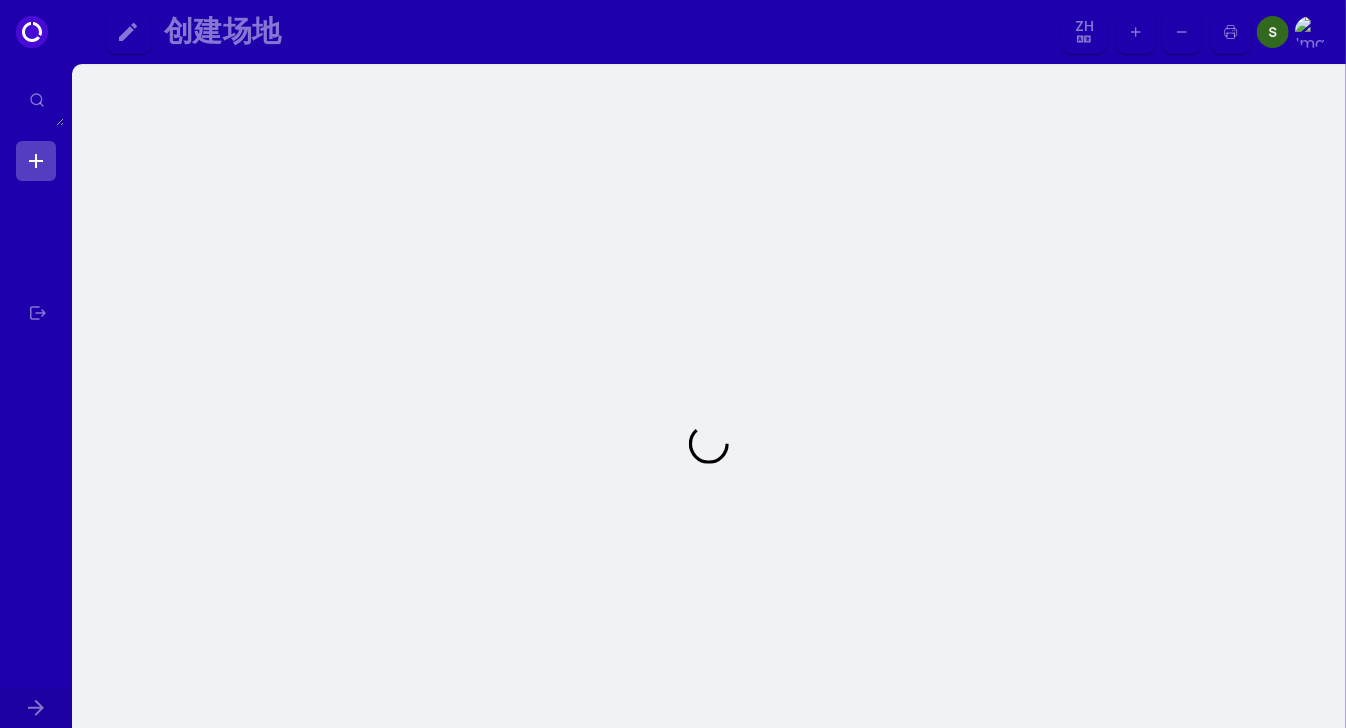 select on "zh" 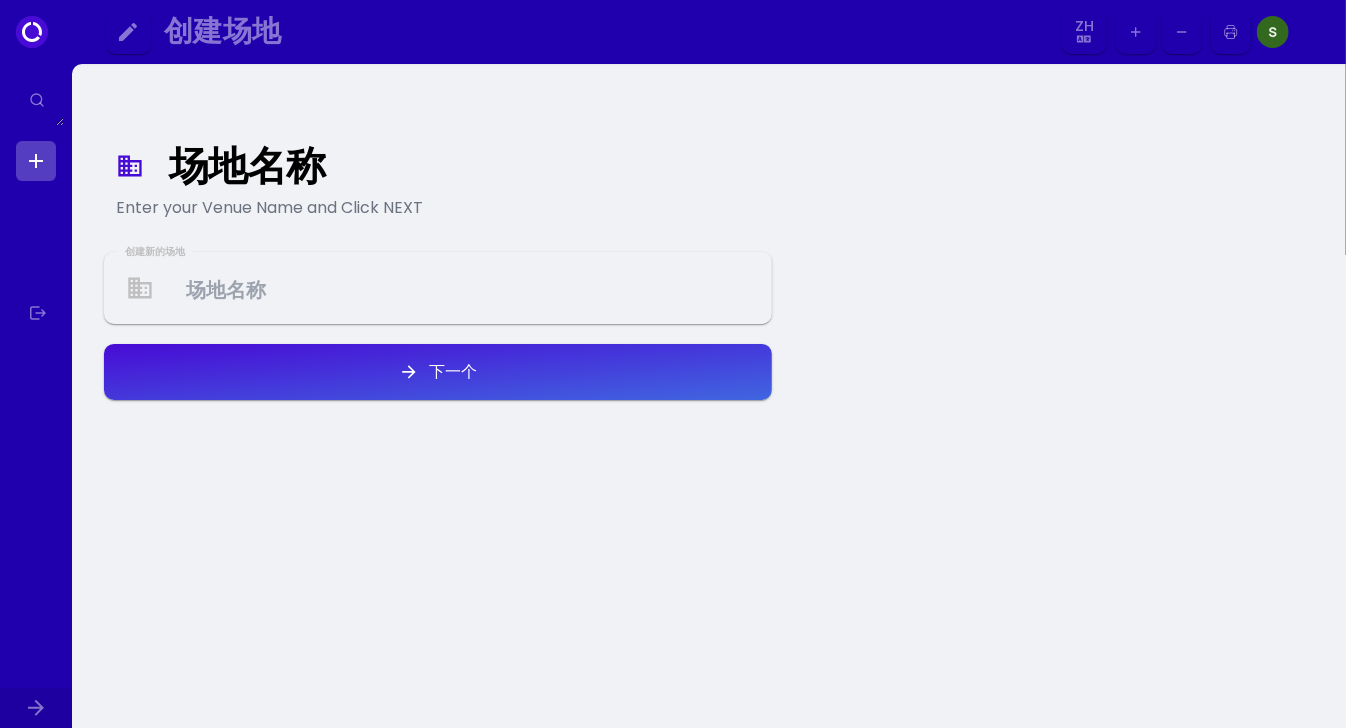click at bounding box center [438, 288] 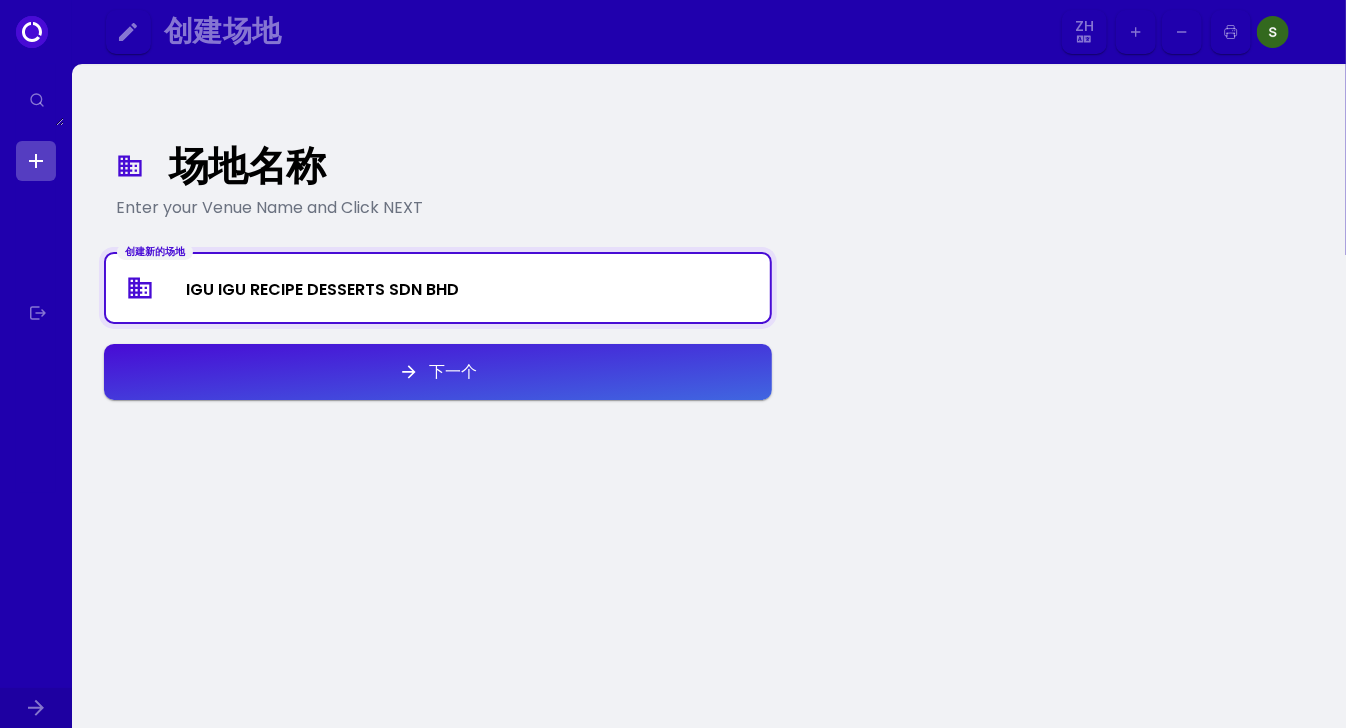 type on "IGU IGU RECIPE DESSERTS SDN BHD" 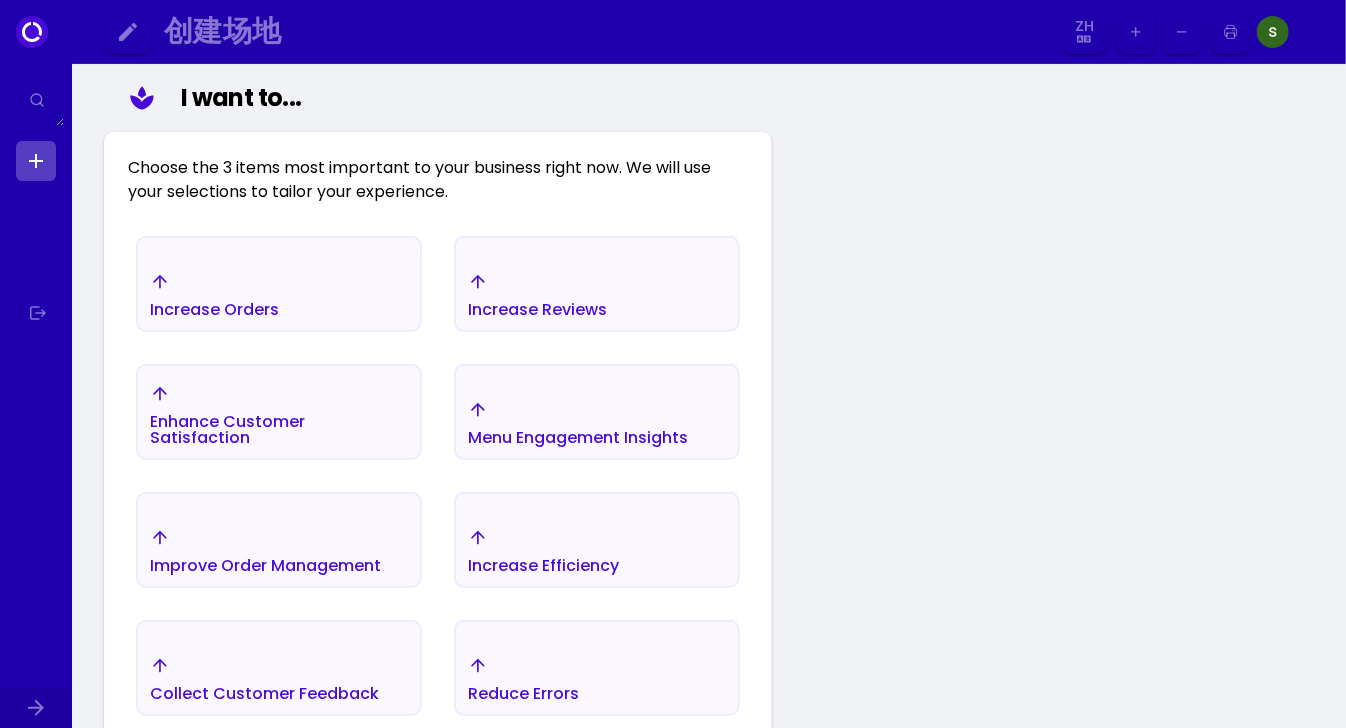 scroll, scrollTop: 252, scrollLeft: 0, axis: vertical 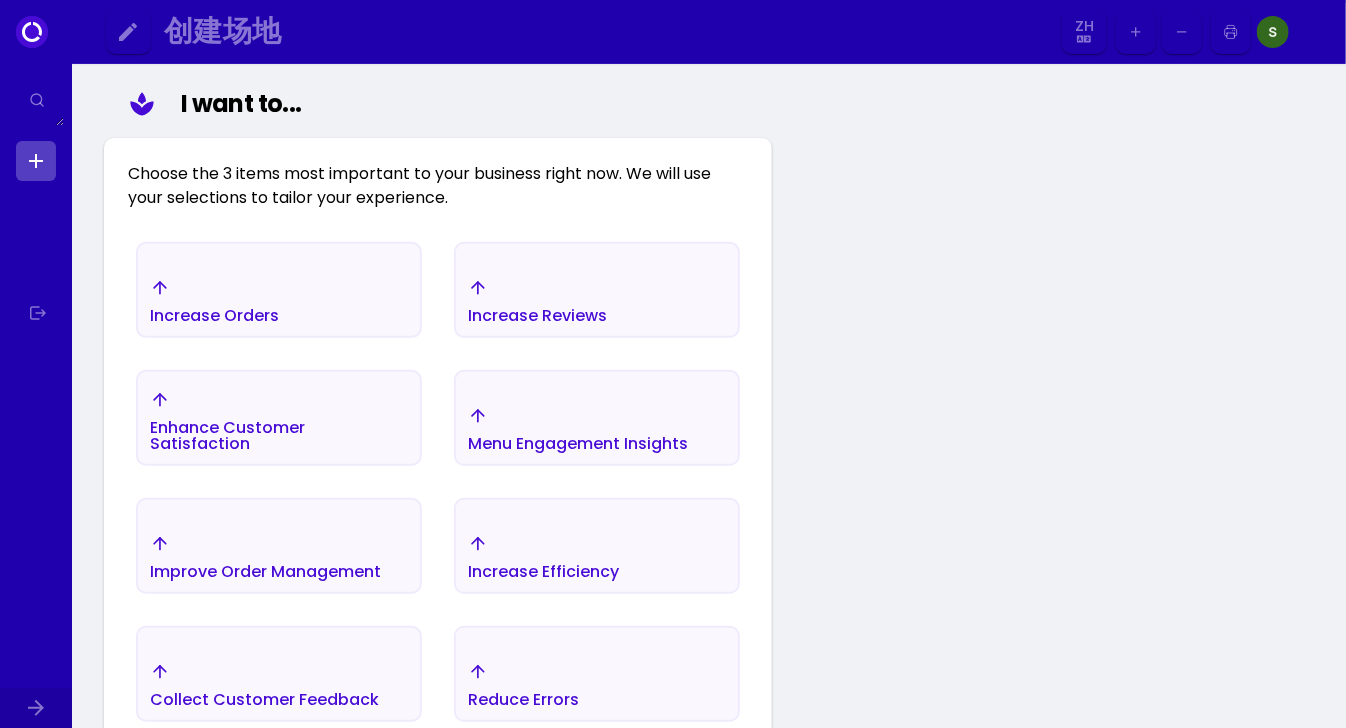 click 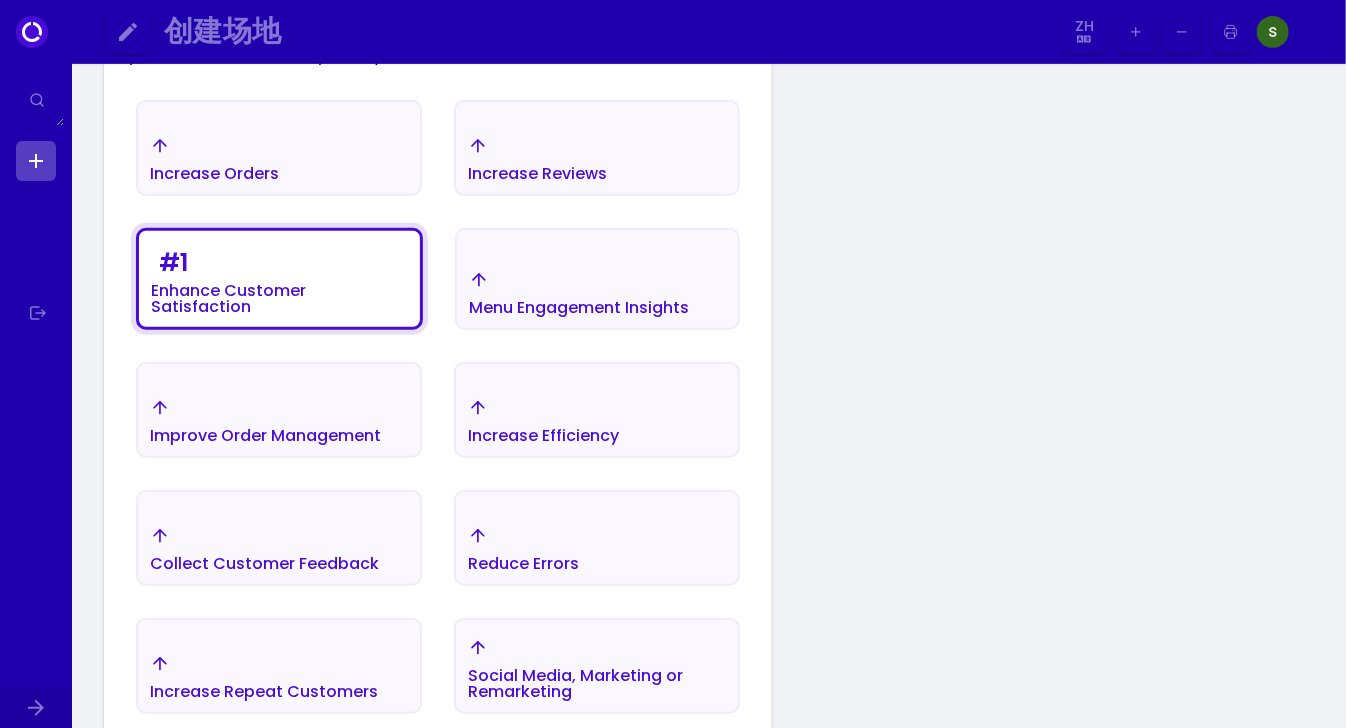 scroll, scrollTop: 395, scrollLeft: 0, axis: vertical 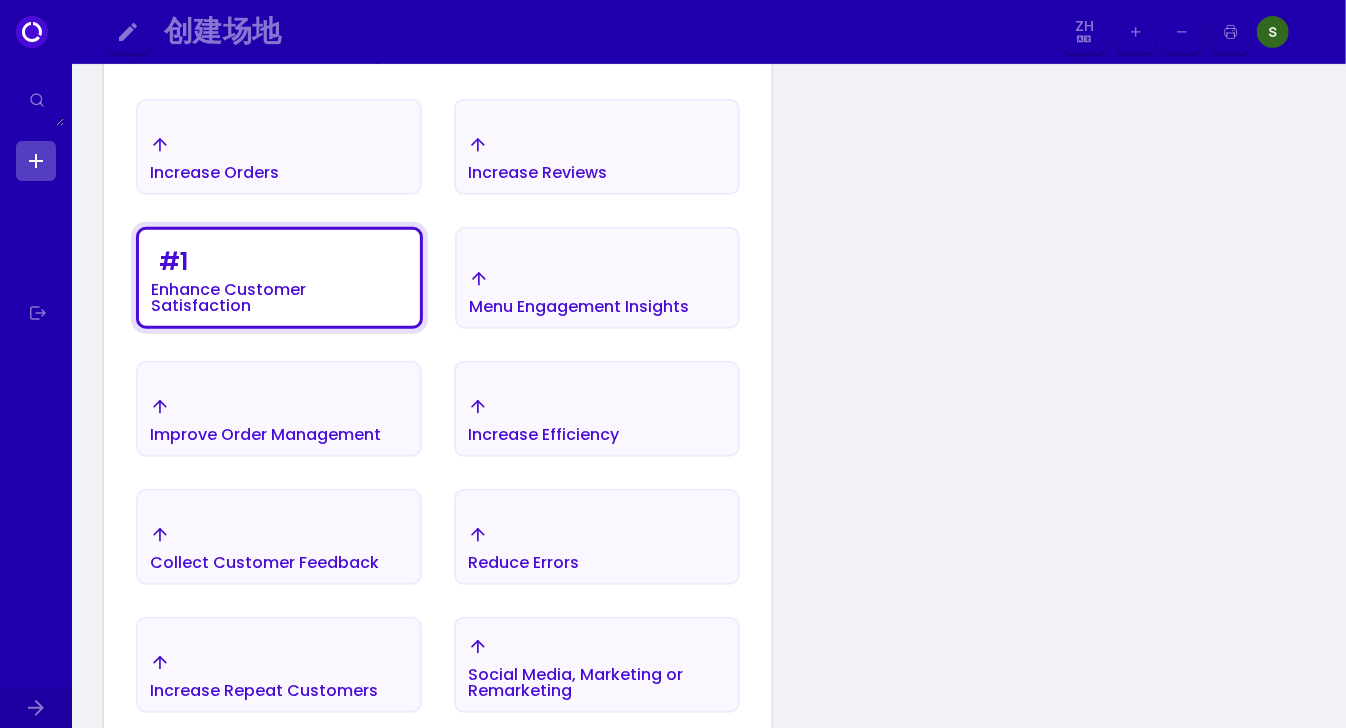 click 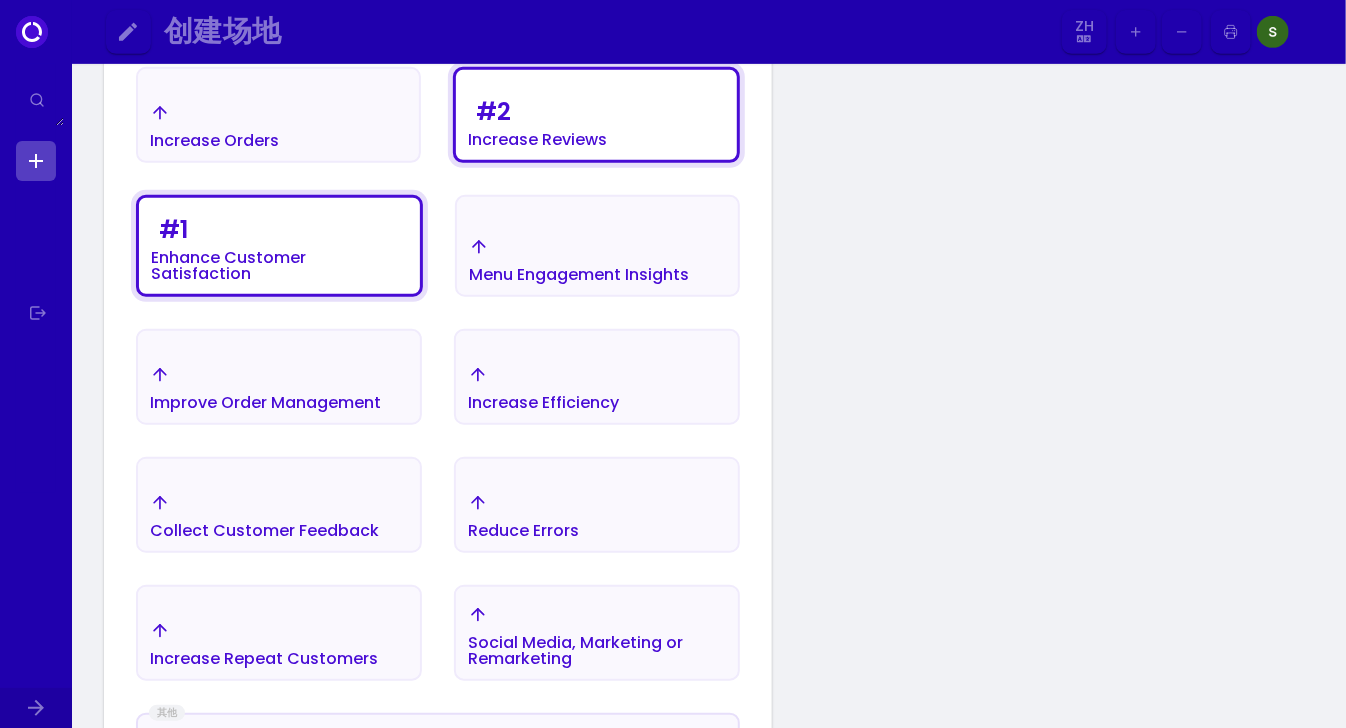 scroll, scrollTop: 593, scrollLeft: 0, axis: vertical 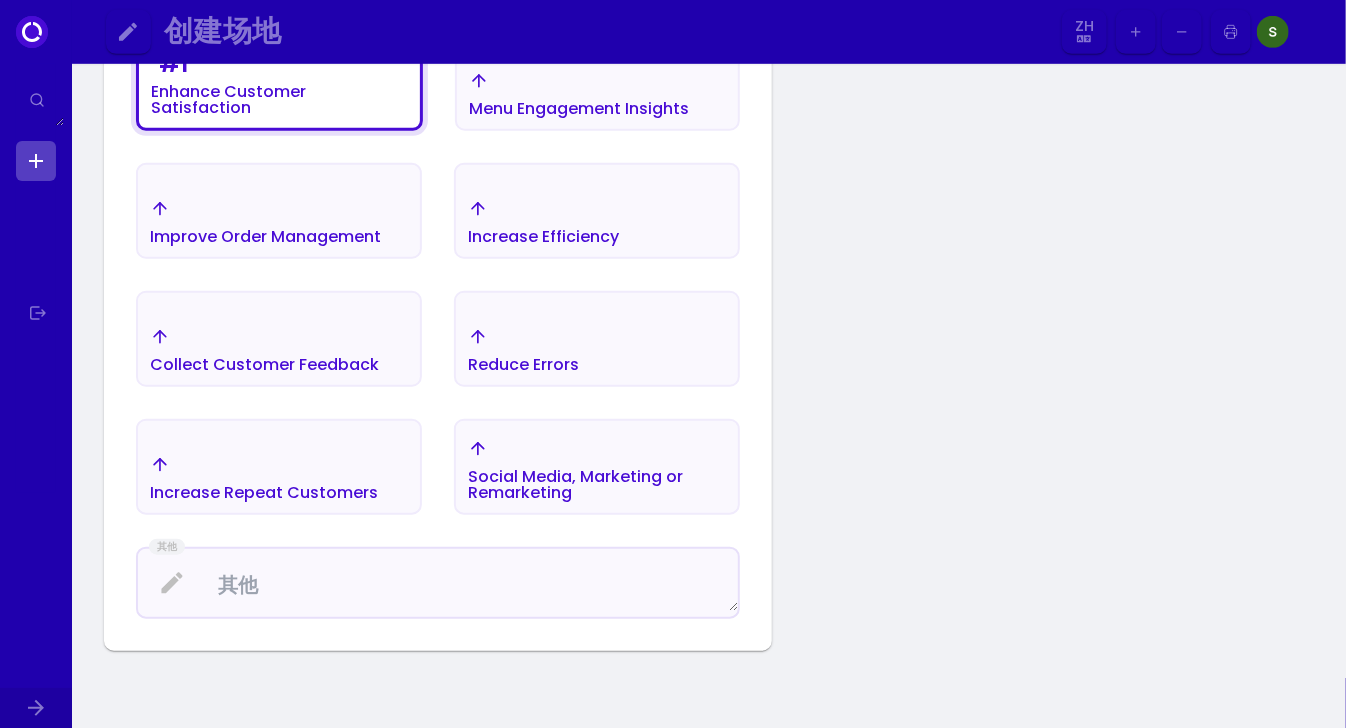 click 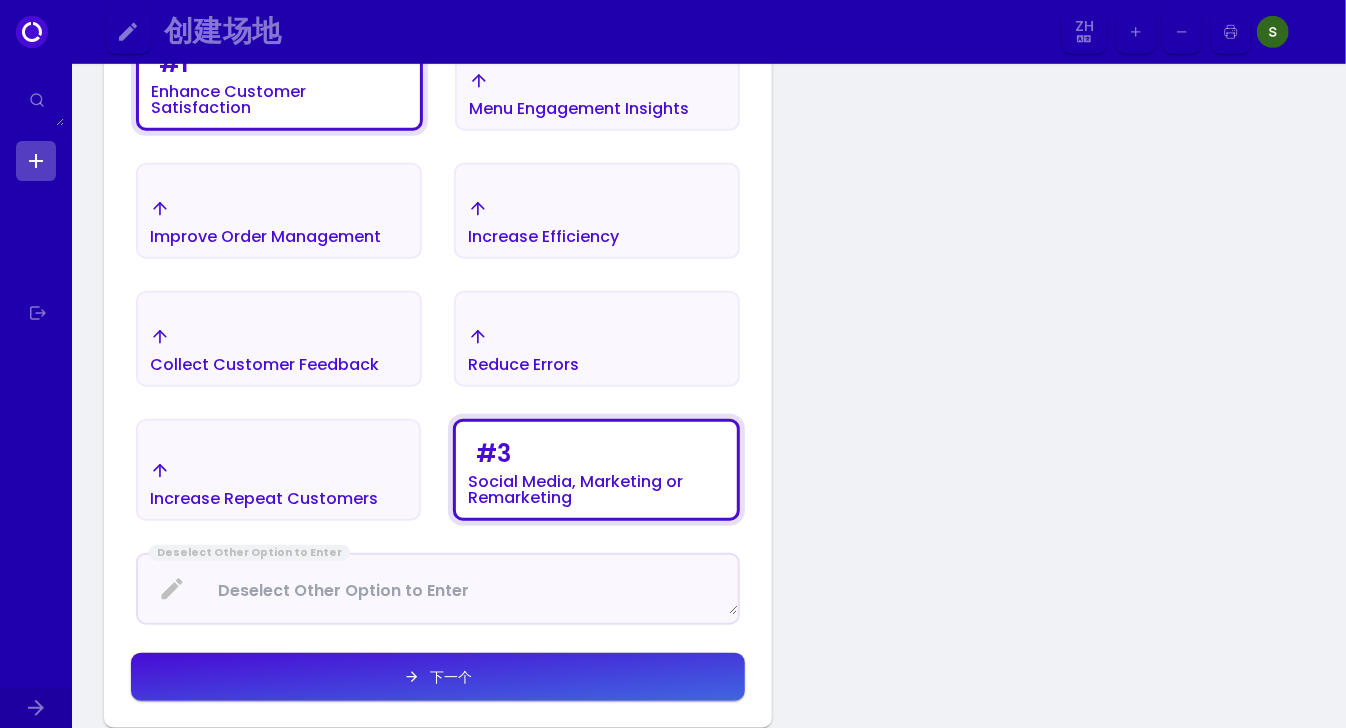 click 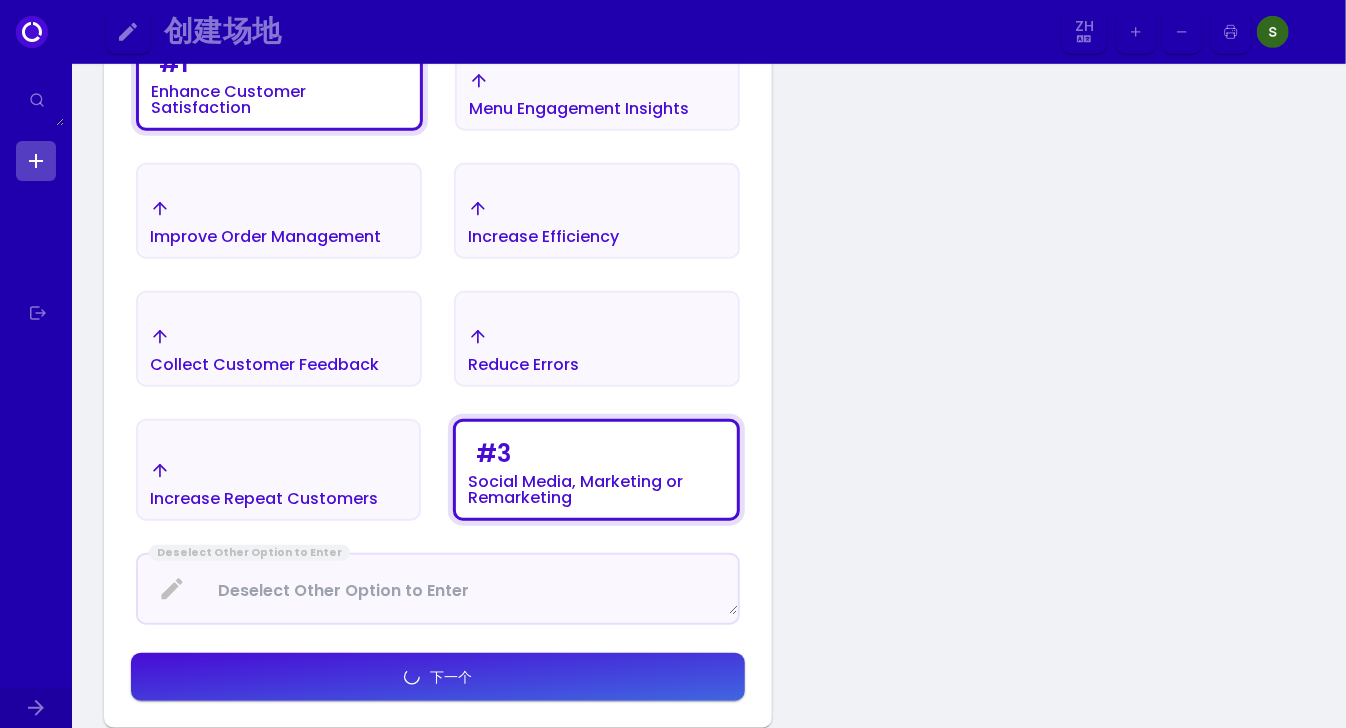 select on "zh" 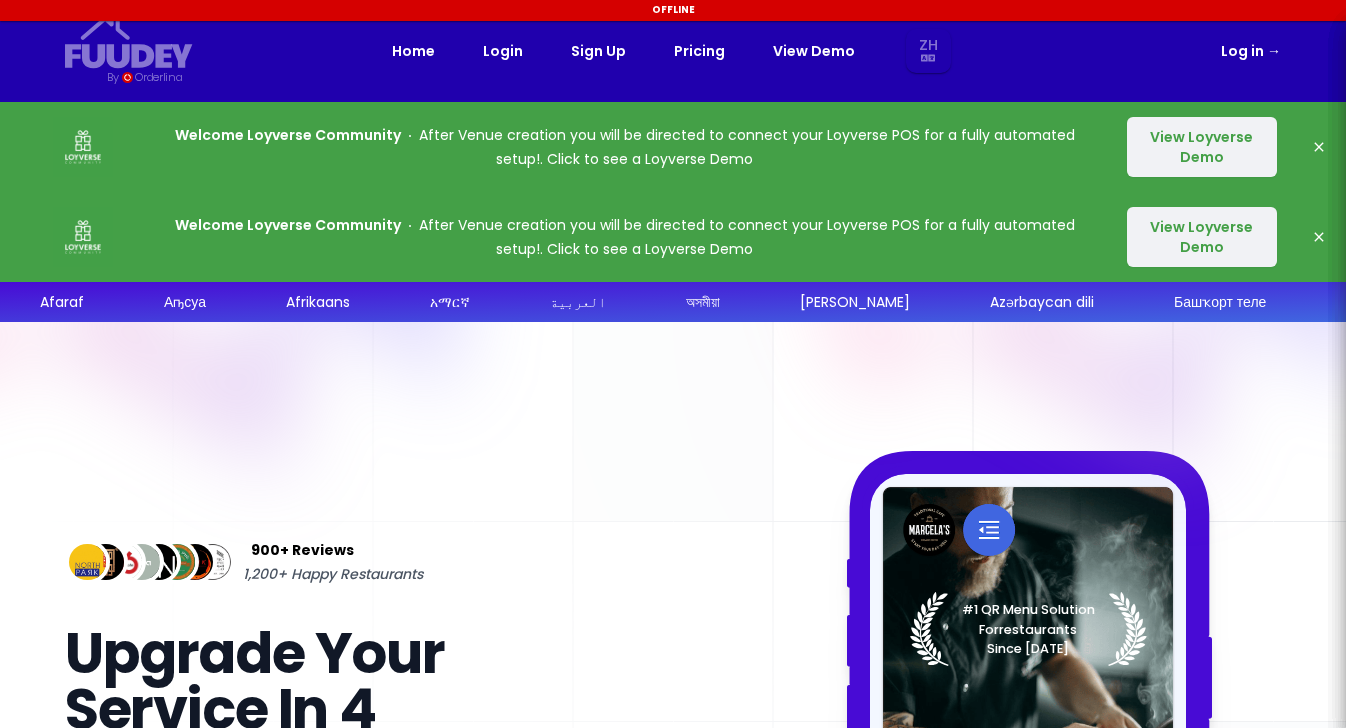 select on "zh" 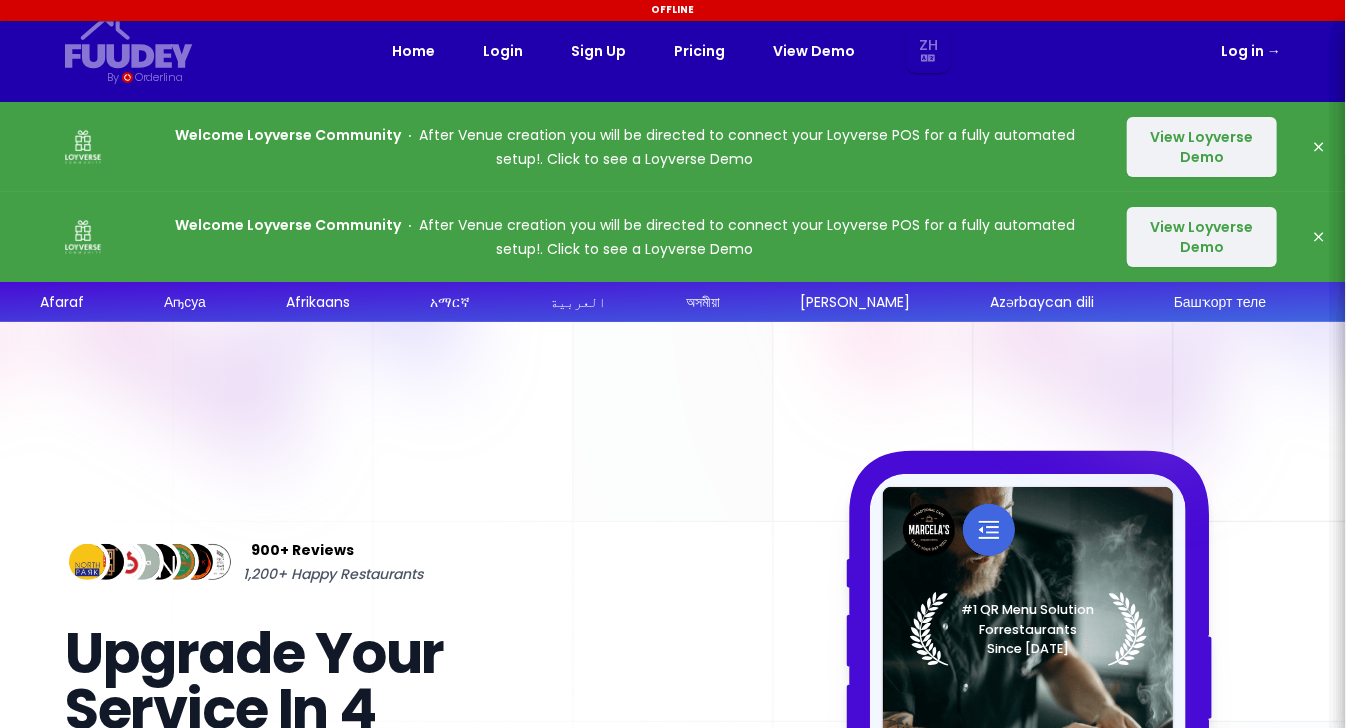 scroll, scrollTop: 0, scrollLeft: 0, axis: both 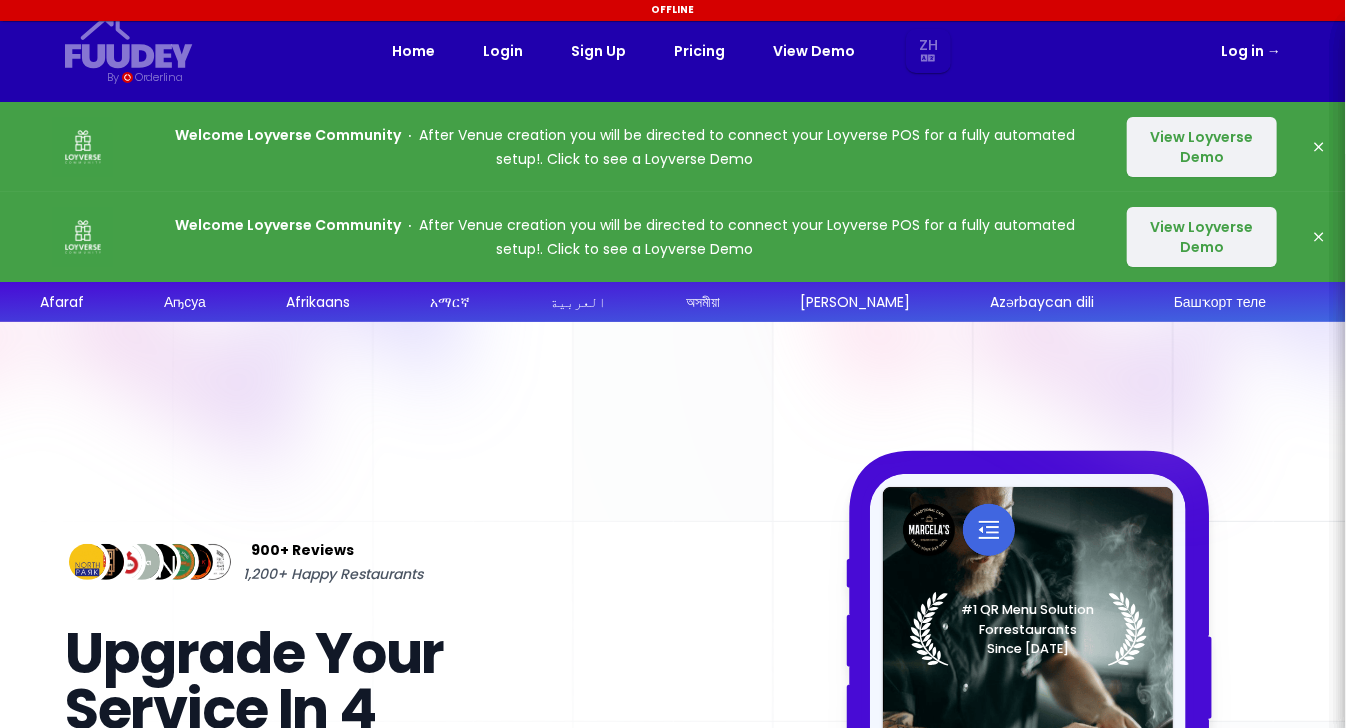 select on "zh" 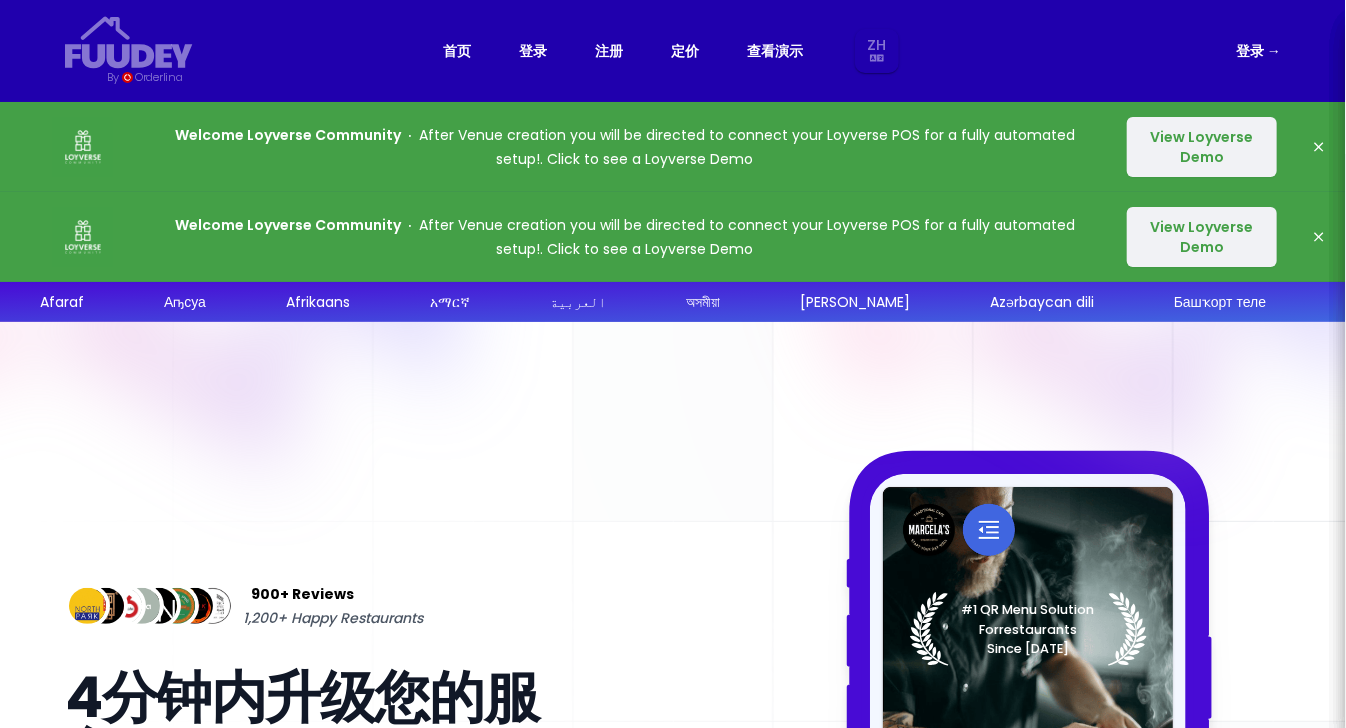 select on "zh" 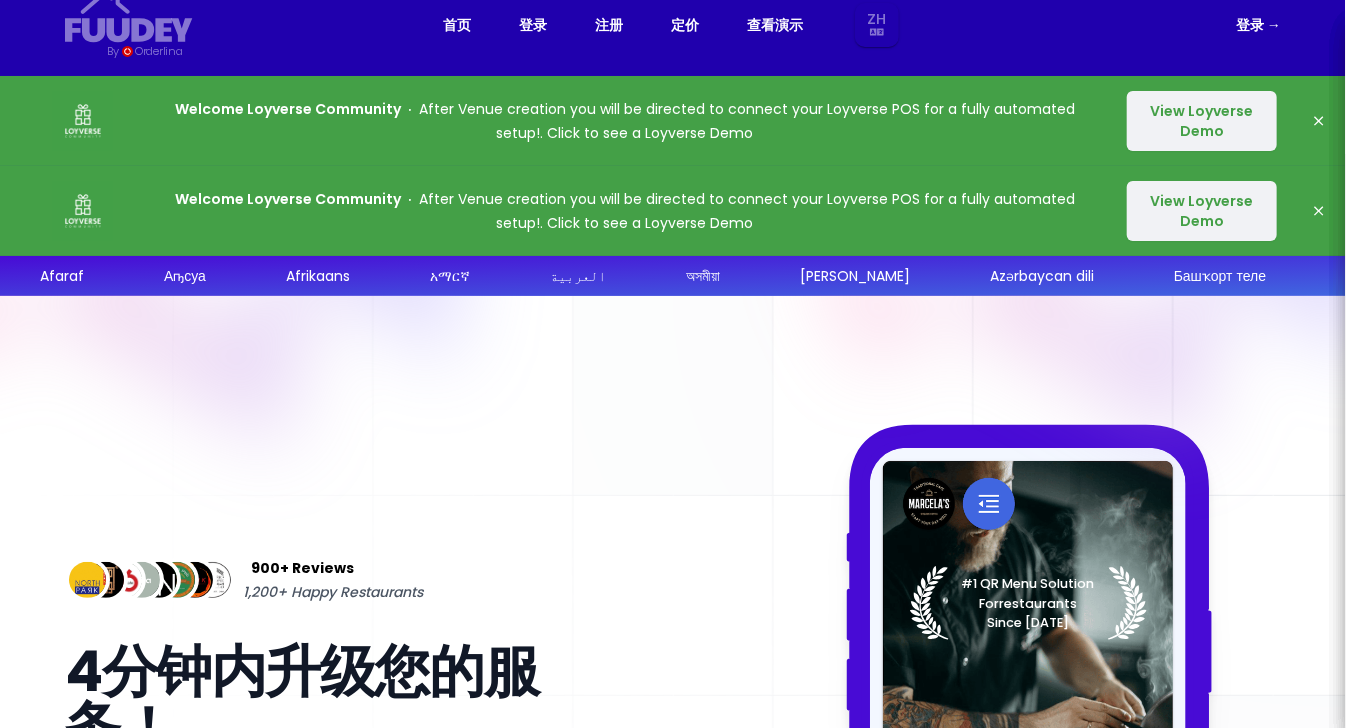 scroll, scrollTop: 35, scrollLeft: 0, axis: vertical 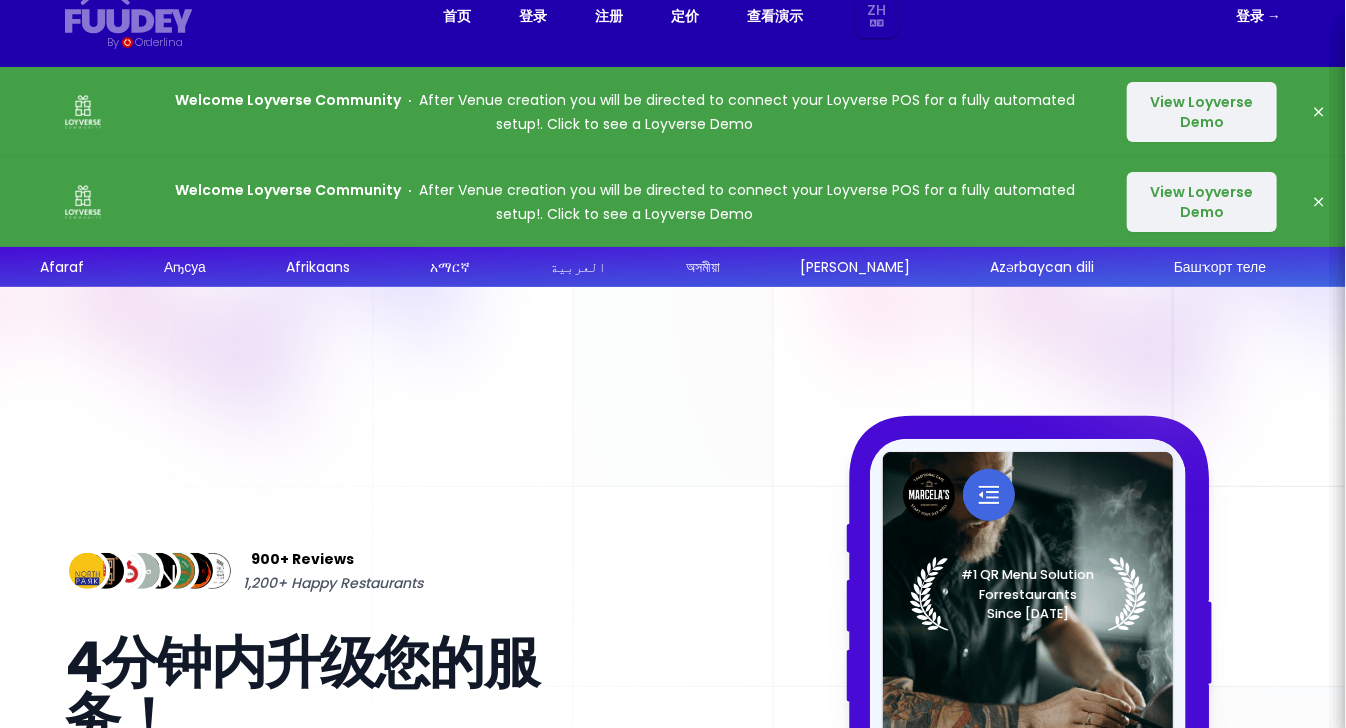 select on "zh" 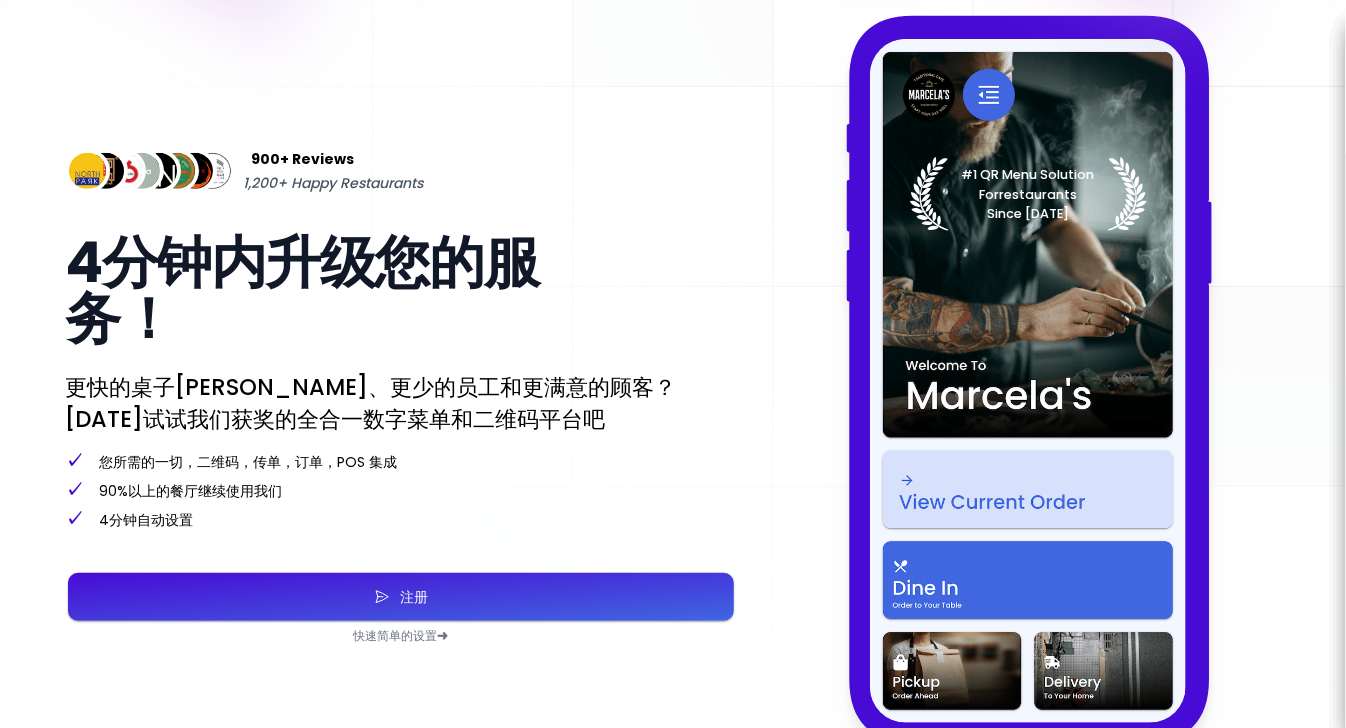 scroll, scrollTop: 509, scrollLeft: 0, axis: vertical 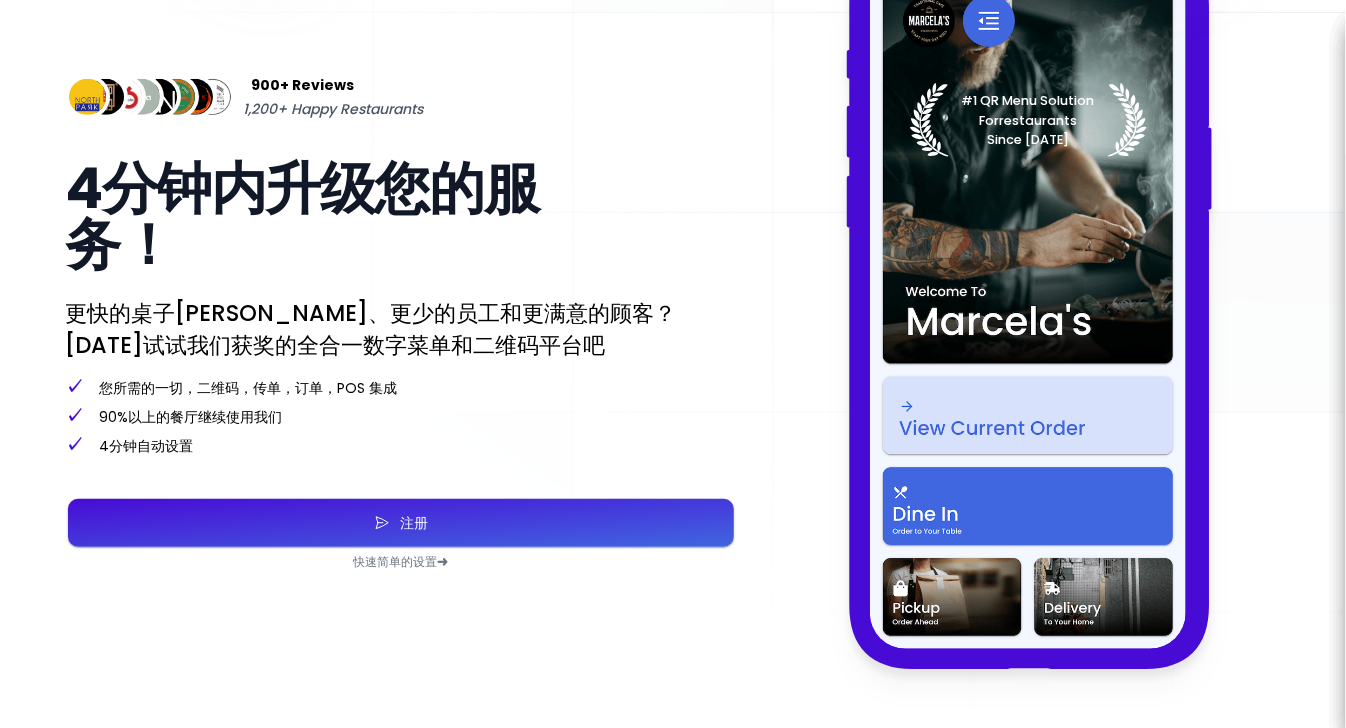 click 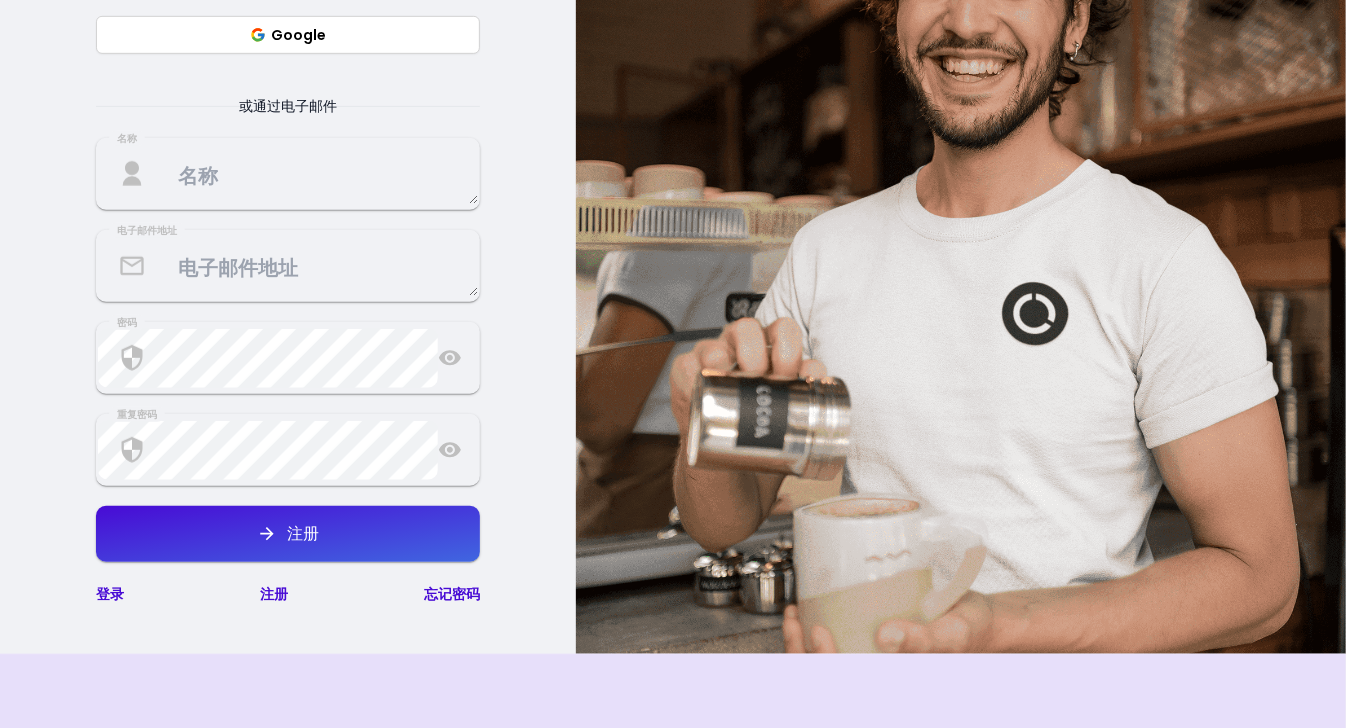scroll, scrollTop: 0, scrollLeft: 0, axis: both 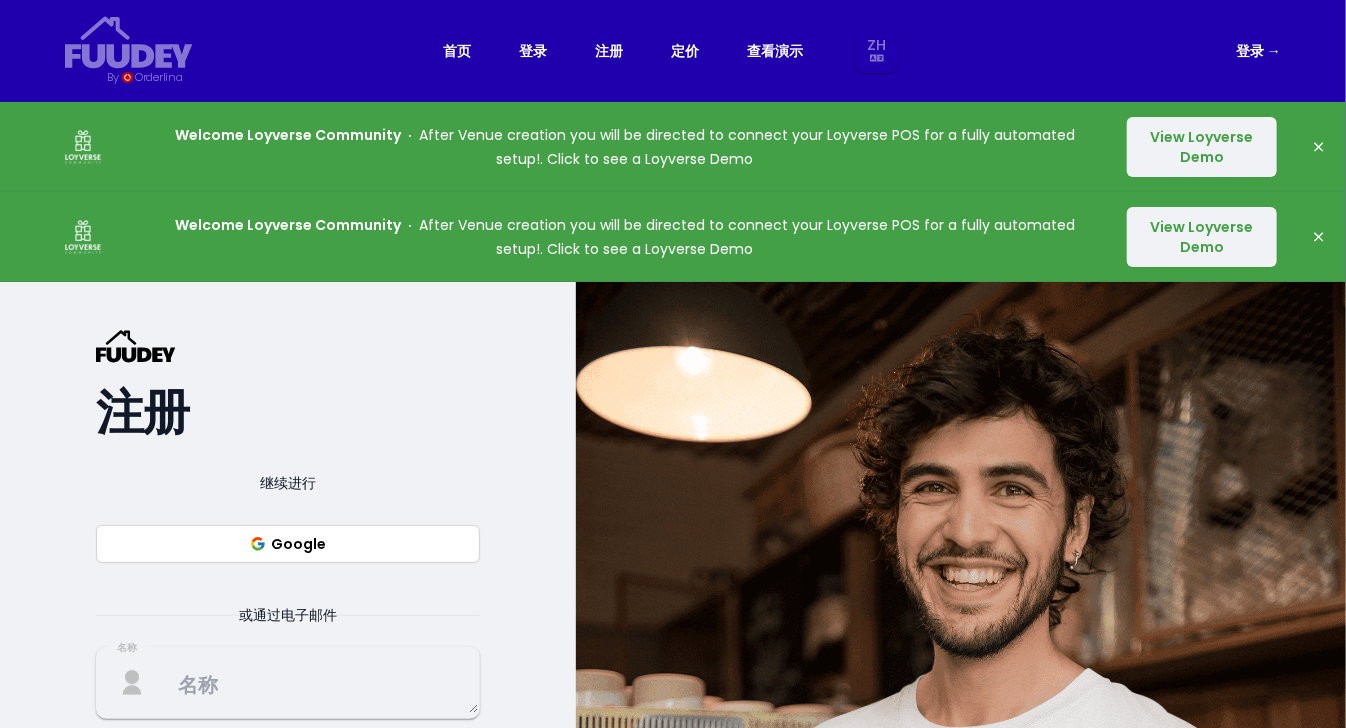 select on "zh" 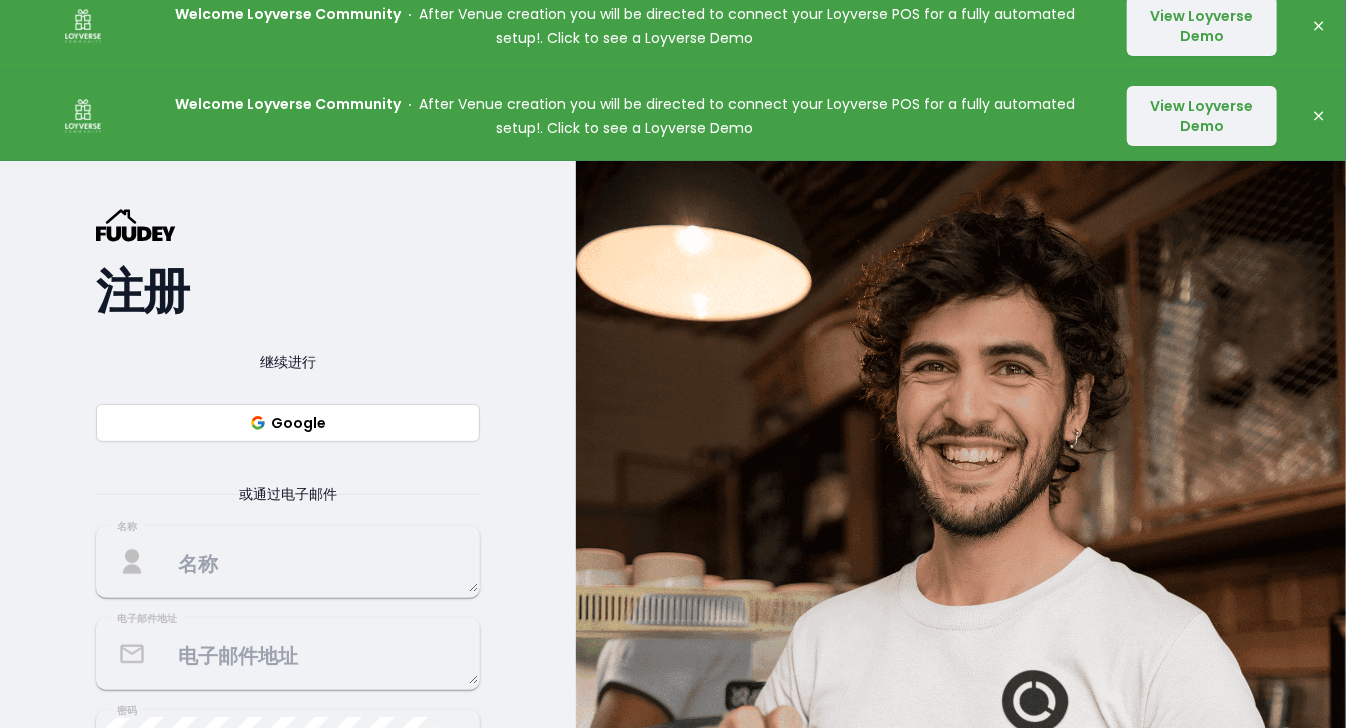 scroll, scrollTop: 137, scrollLeft: 0, axis: vertical 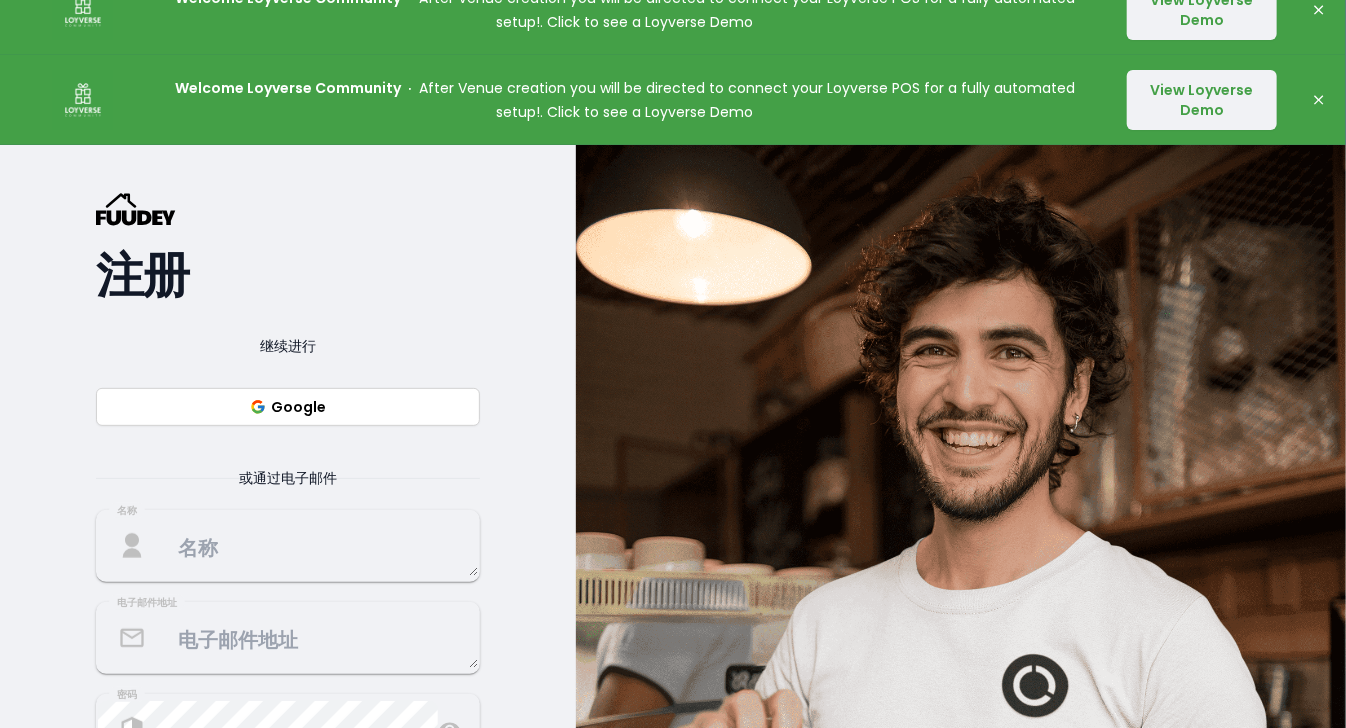 click on "Google" at bounding box center [288, 407] 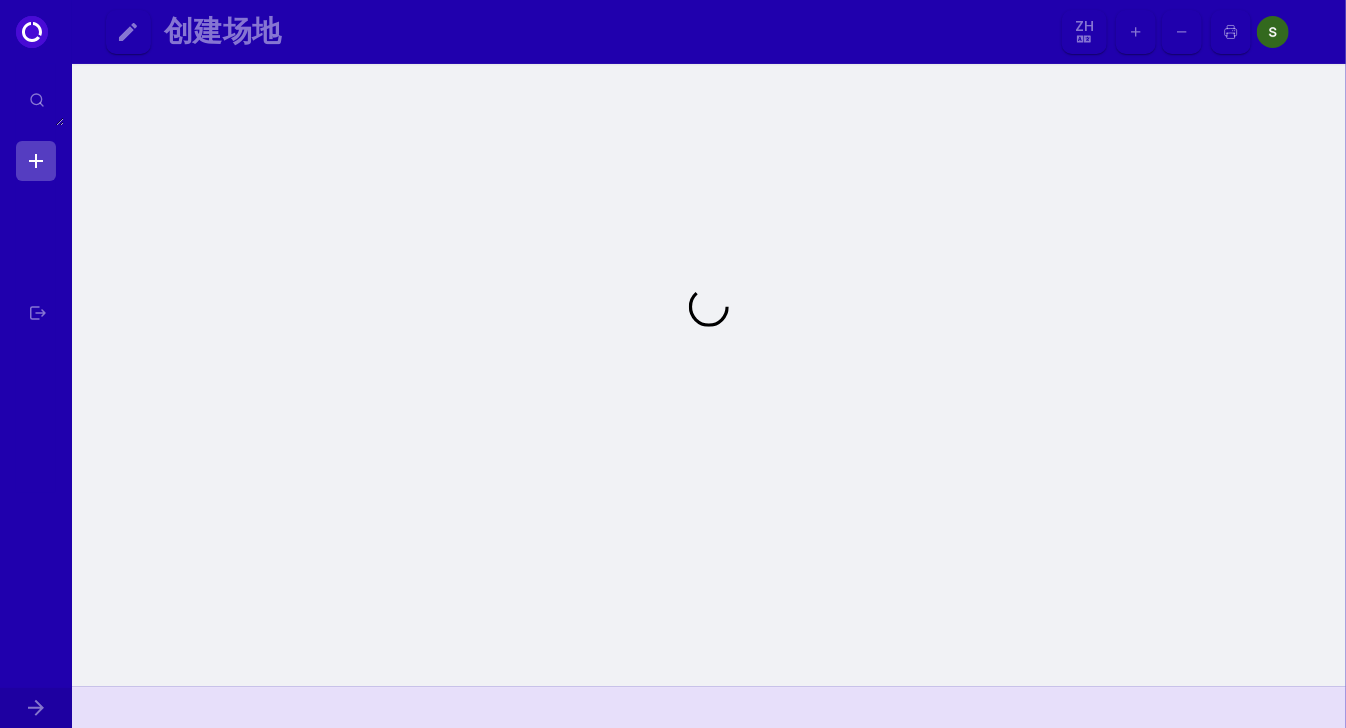 scroll, scrollTop: 0, scrollLeft: 0, axis: both 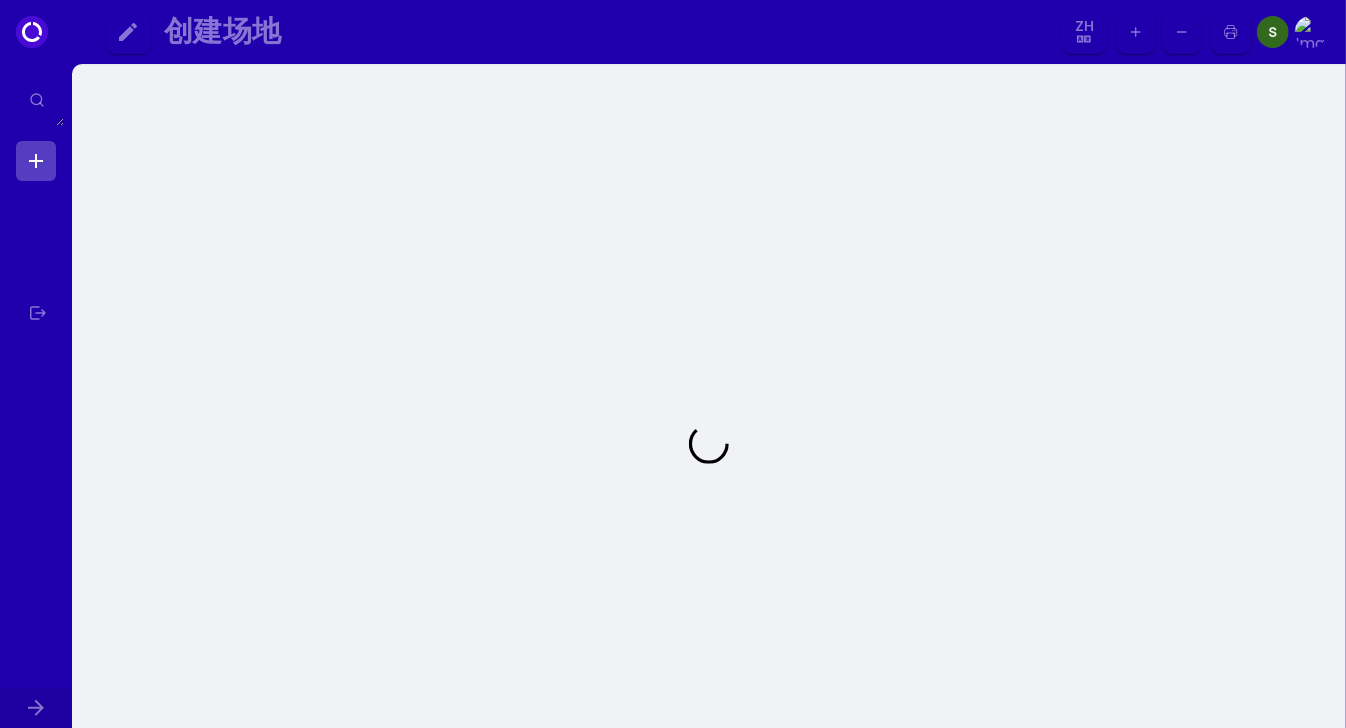 select on "zh" 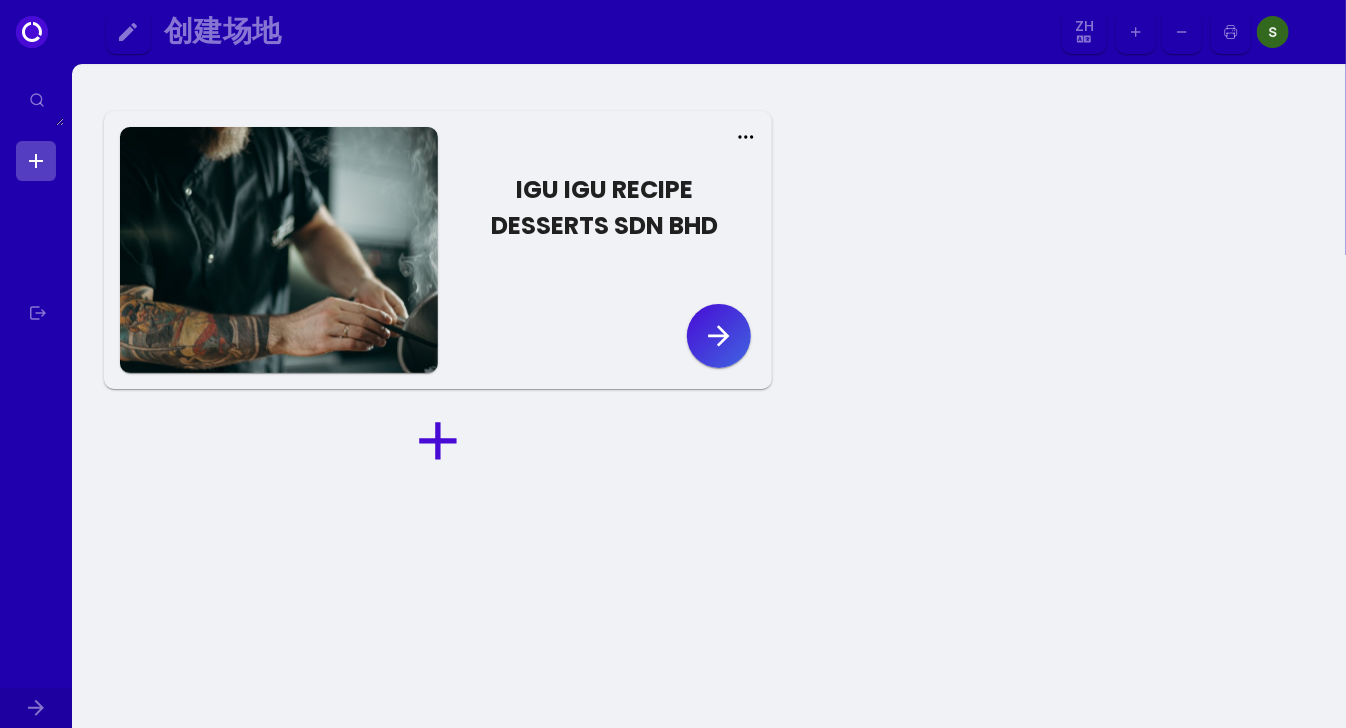 click 